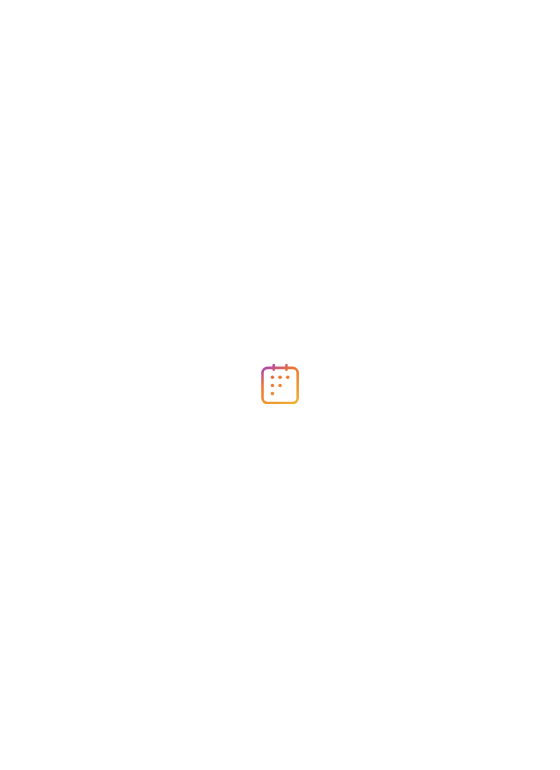 scroll, scrollTop: 0, scrollLeft: 0, axis: both 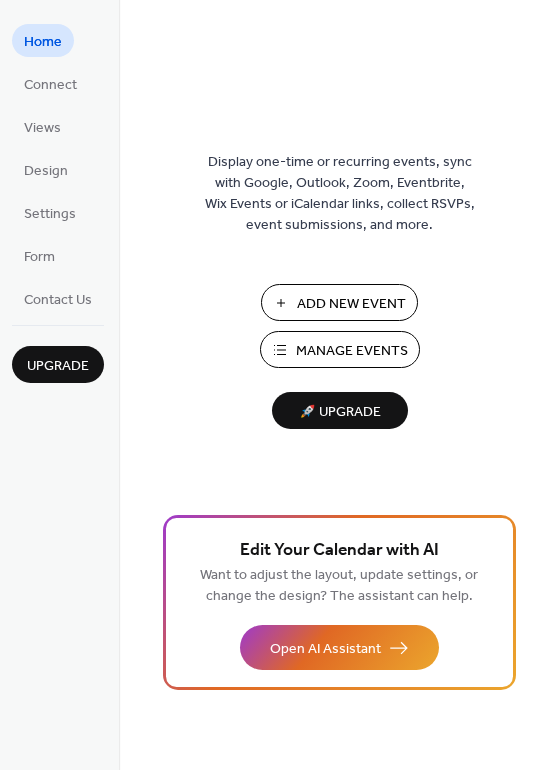 click on "Add New Event" at bounding box center [339, 302] 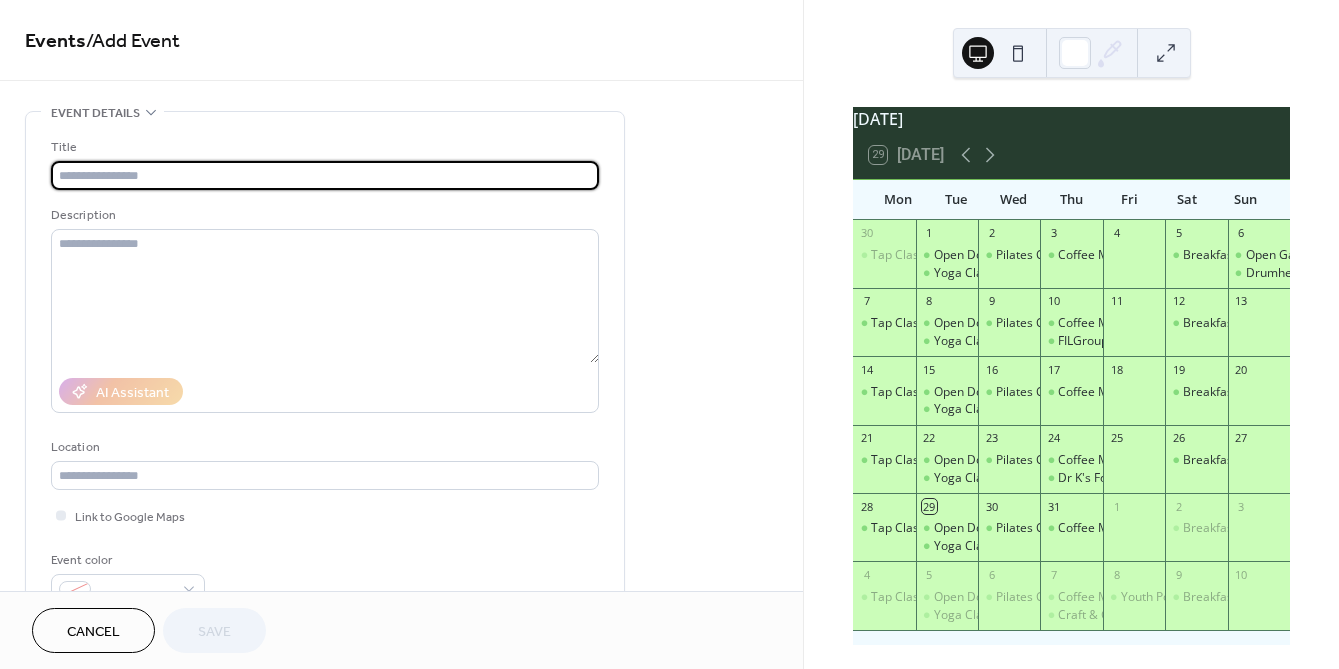 scroll, scrollTop: 0, scrollLeft: 0, axis: both 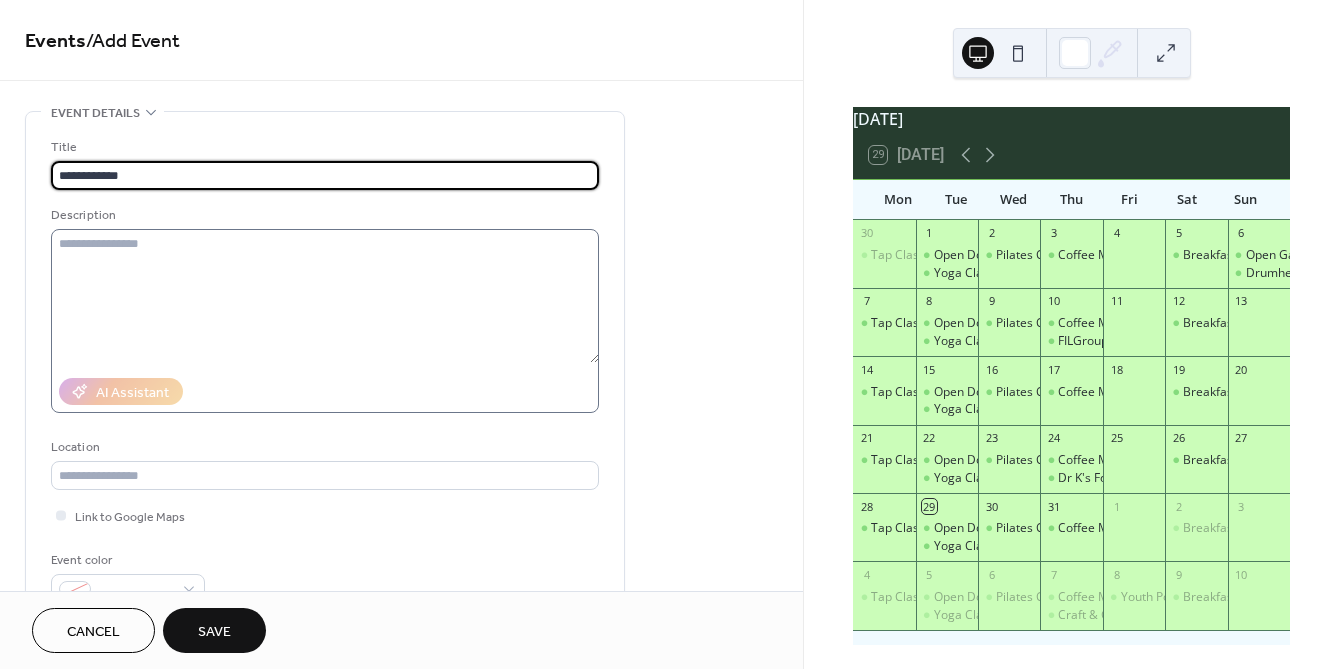 type on "**********" 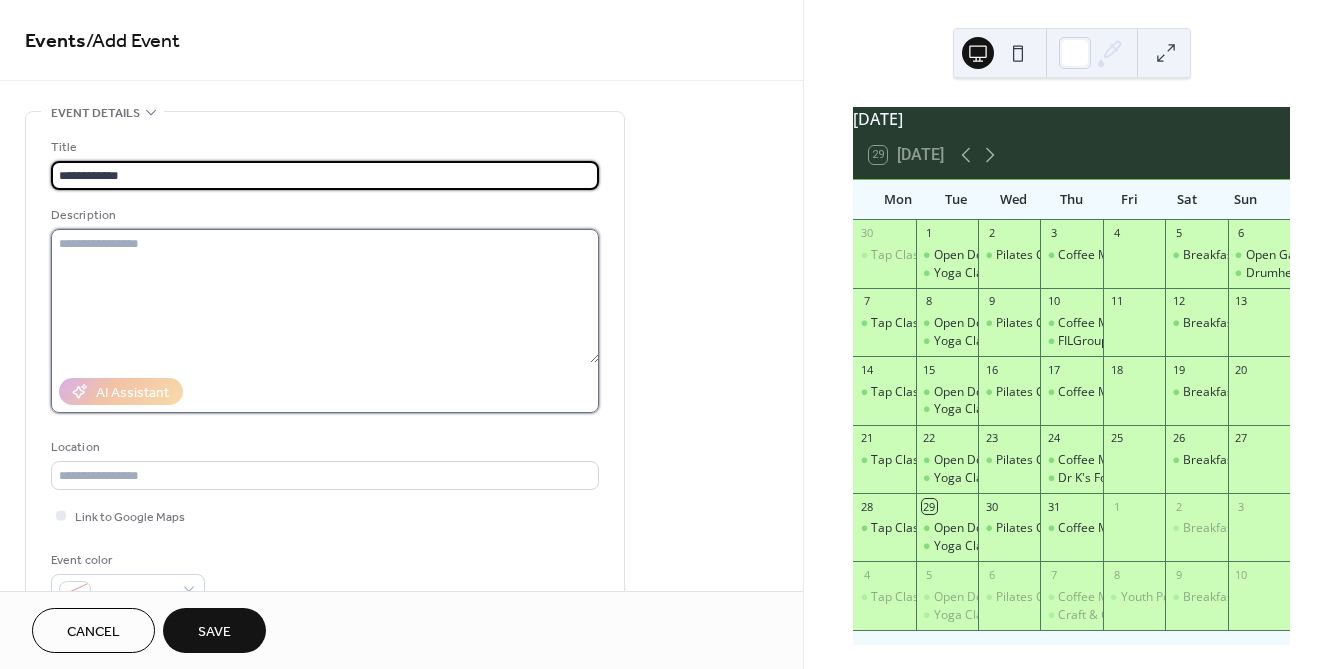click at bounding box center (325, 296) 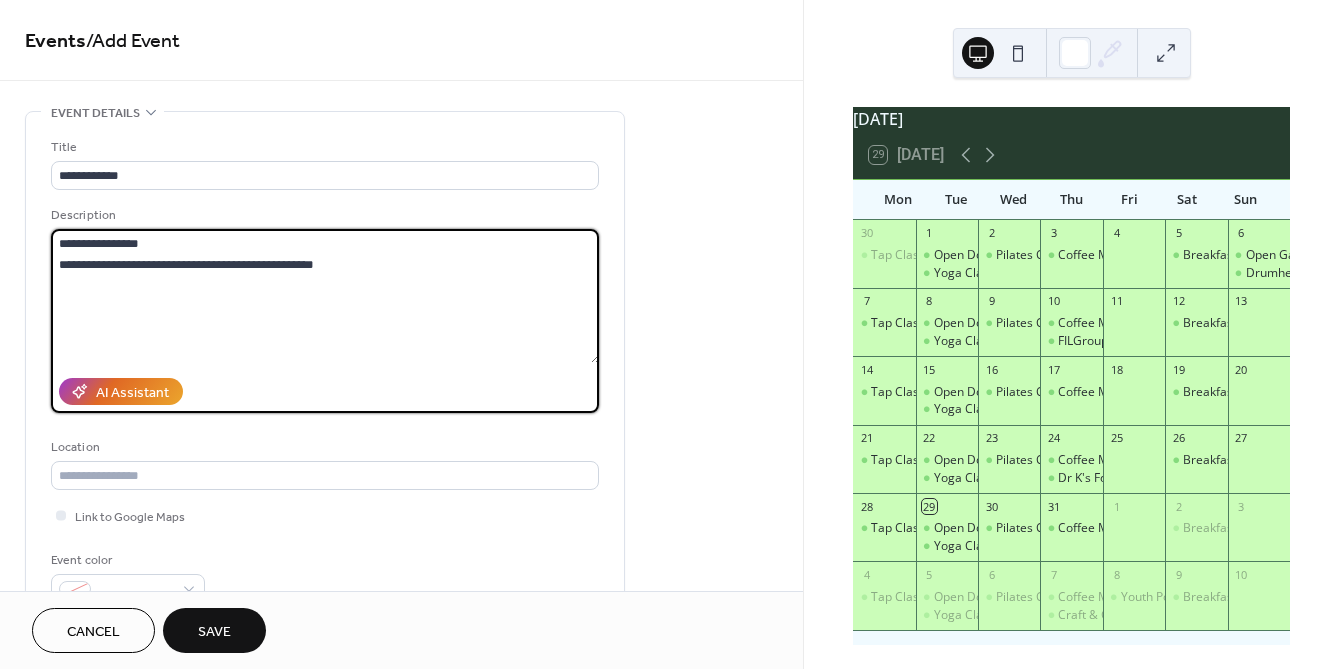 click on "**********" at bounding box center [325, 296] 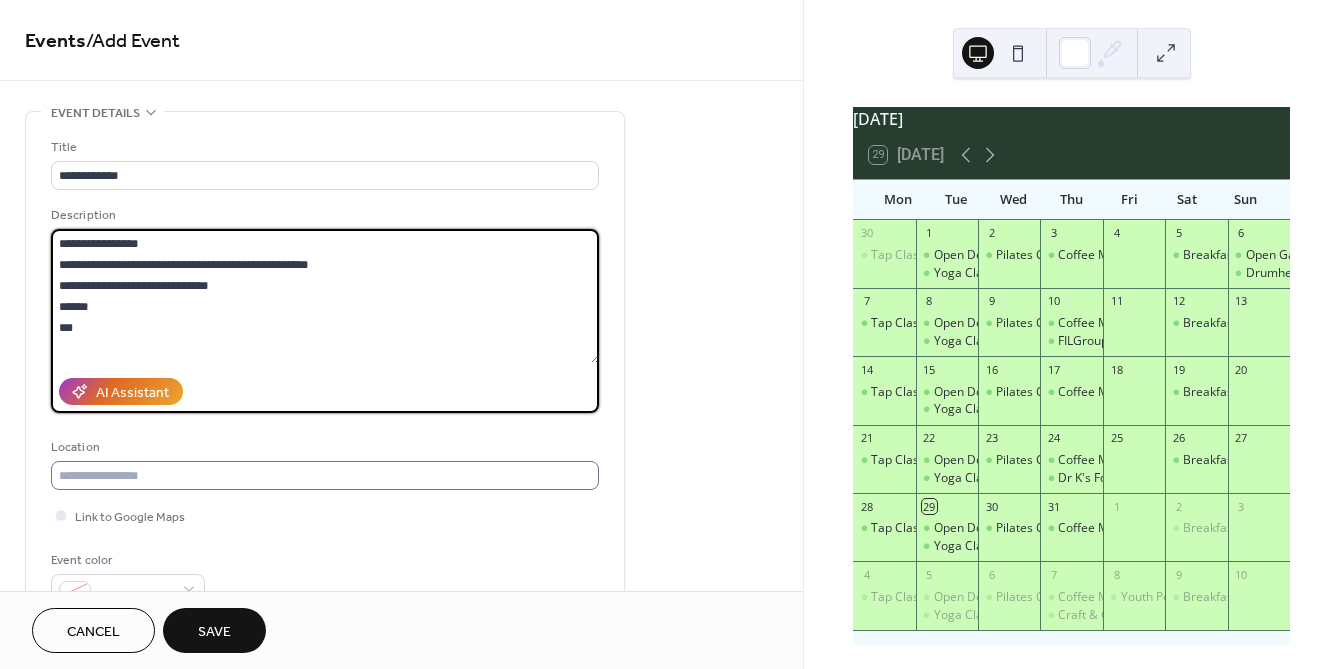 type on "**********" 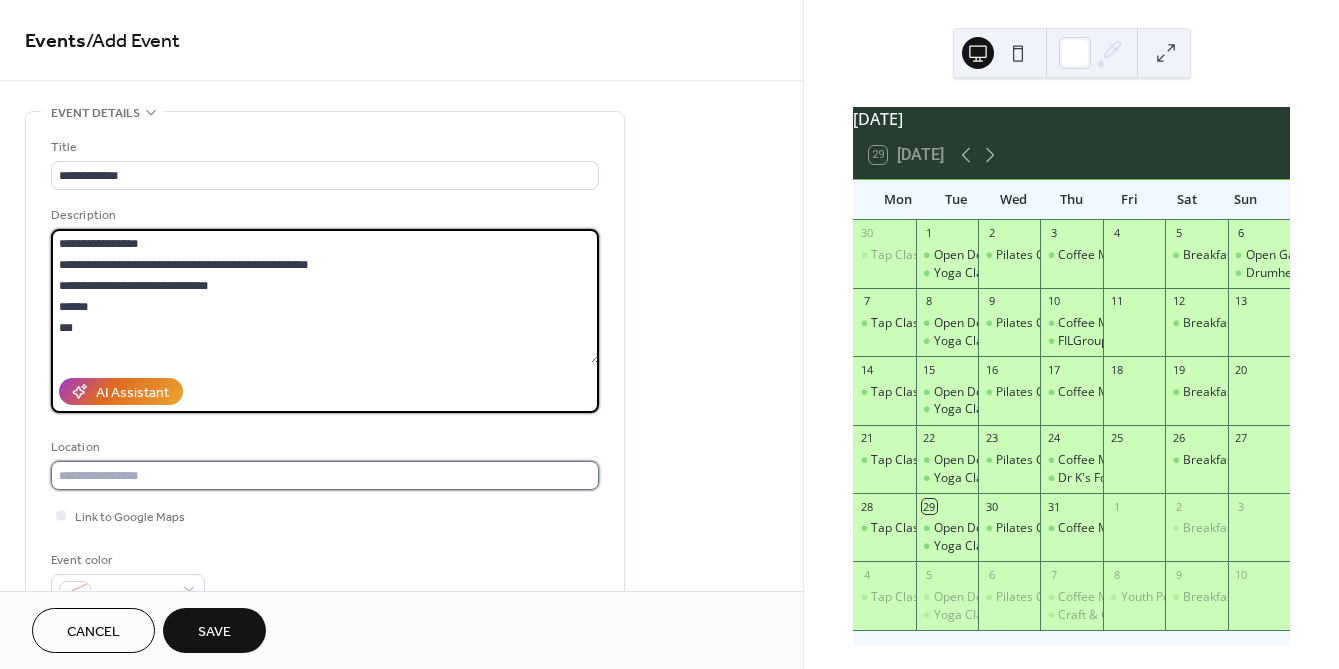 click at bounding box center (325, 475) 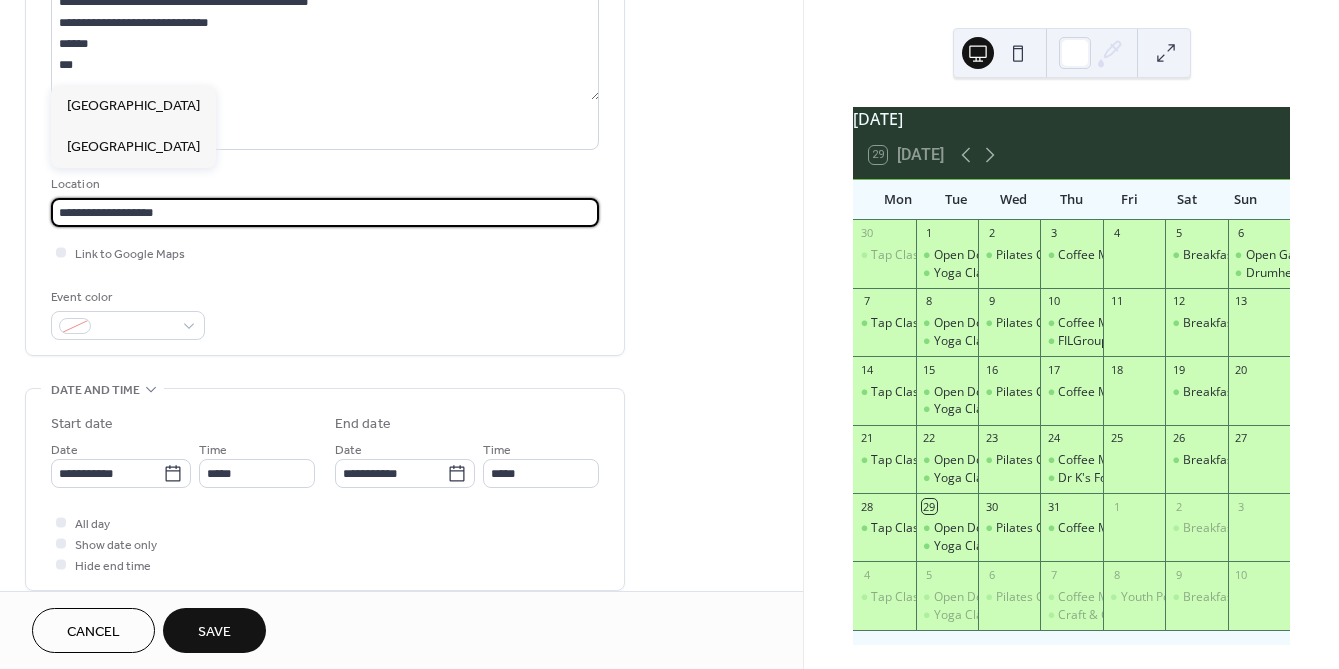 scroll, scrollTop: 300, scrollLeft: 0, axis: vertical 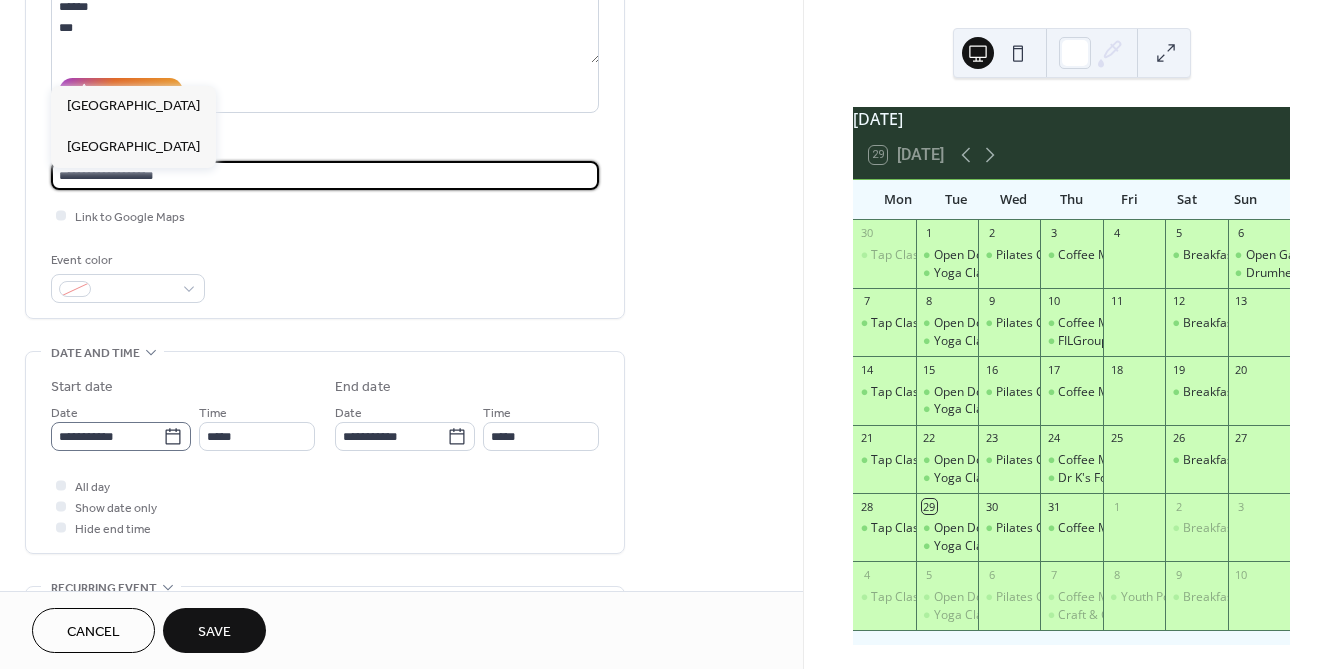 type on "**********" 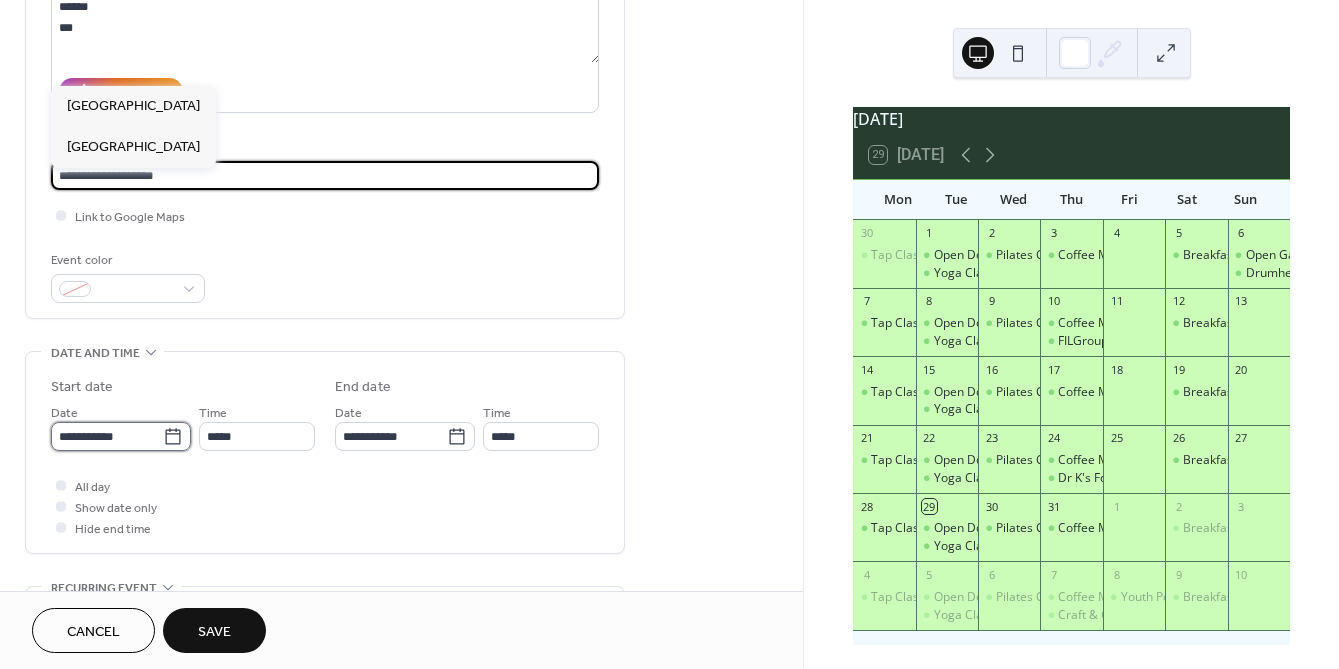 click on "**********" at bounding box center [107, 436] 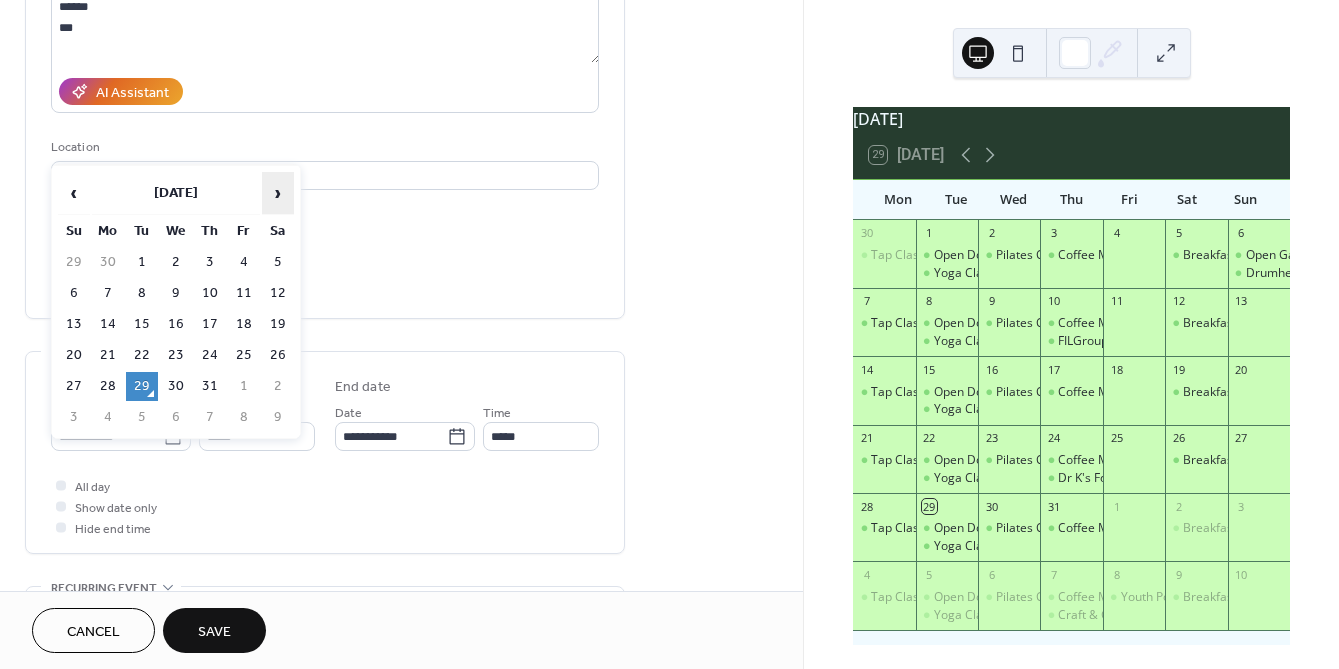 click on "›" at bounding box center [278, 193] 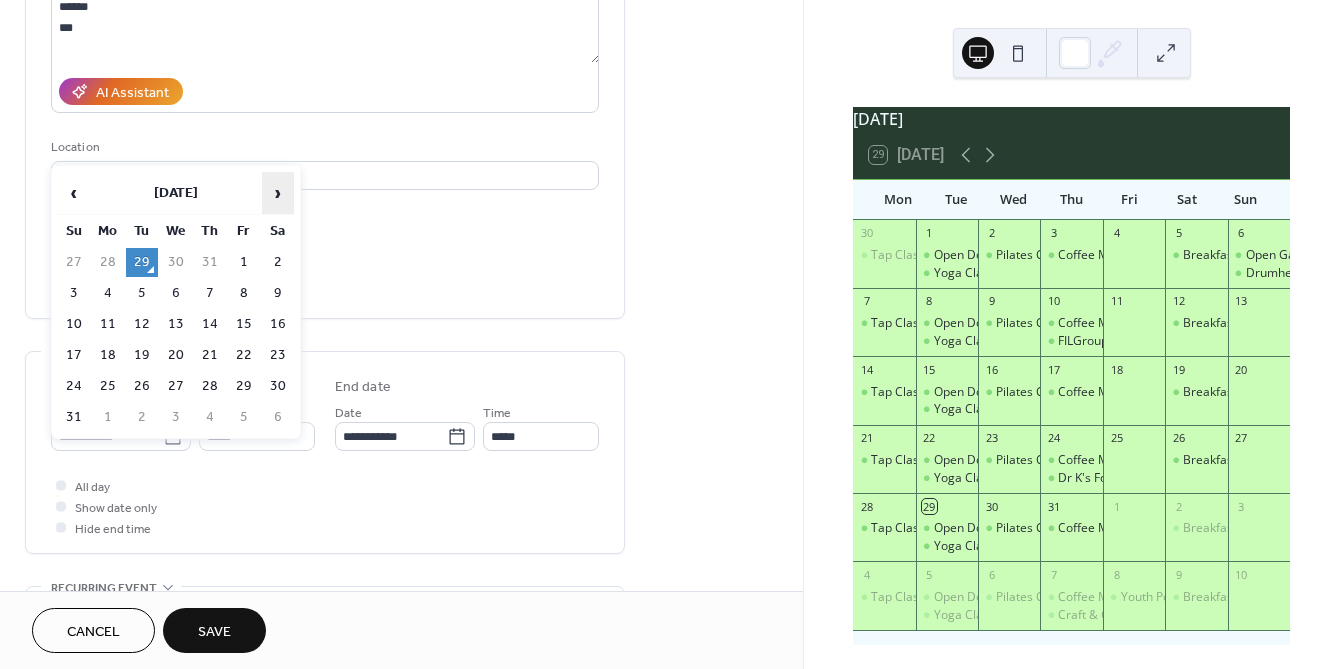 click on "›" at bounding box center [278, 193] 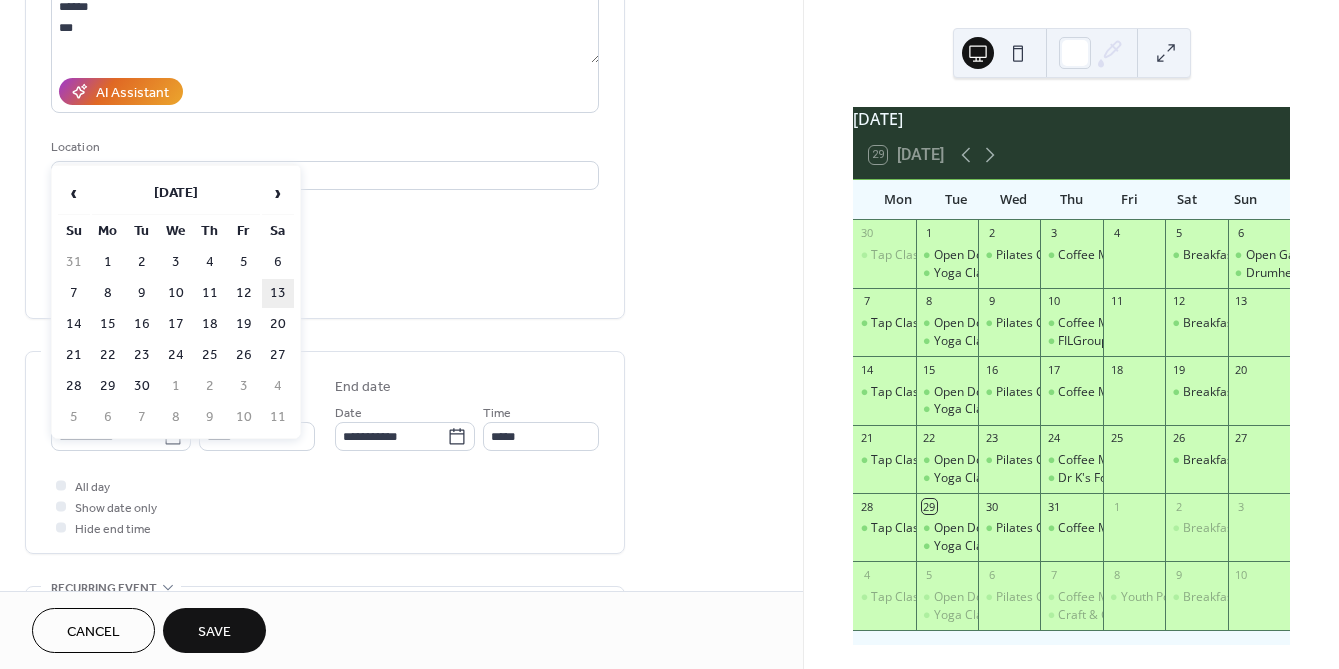 click on "13" at bounding box center [278, 293] 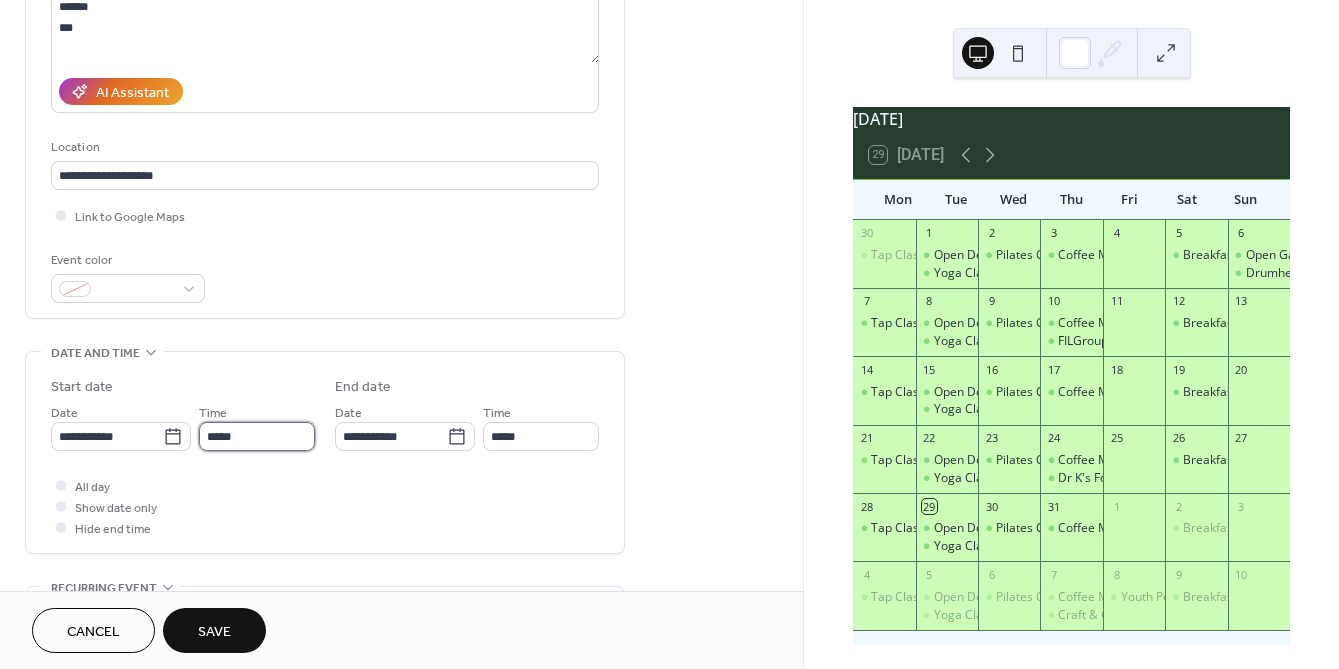 click on "*****" at bounding box center (257, 436) 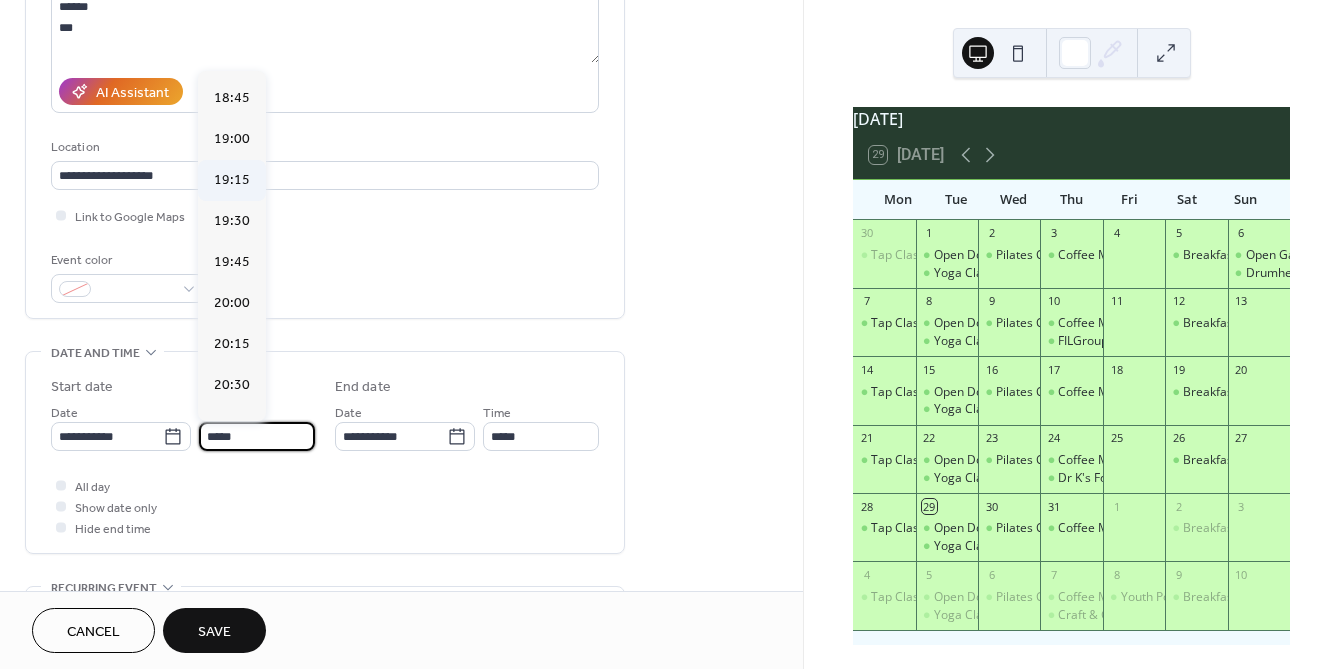 scroll, scrollTop: 2968, scrollLeft: 0, axis: vertical 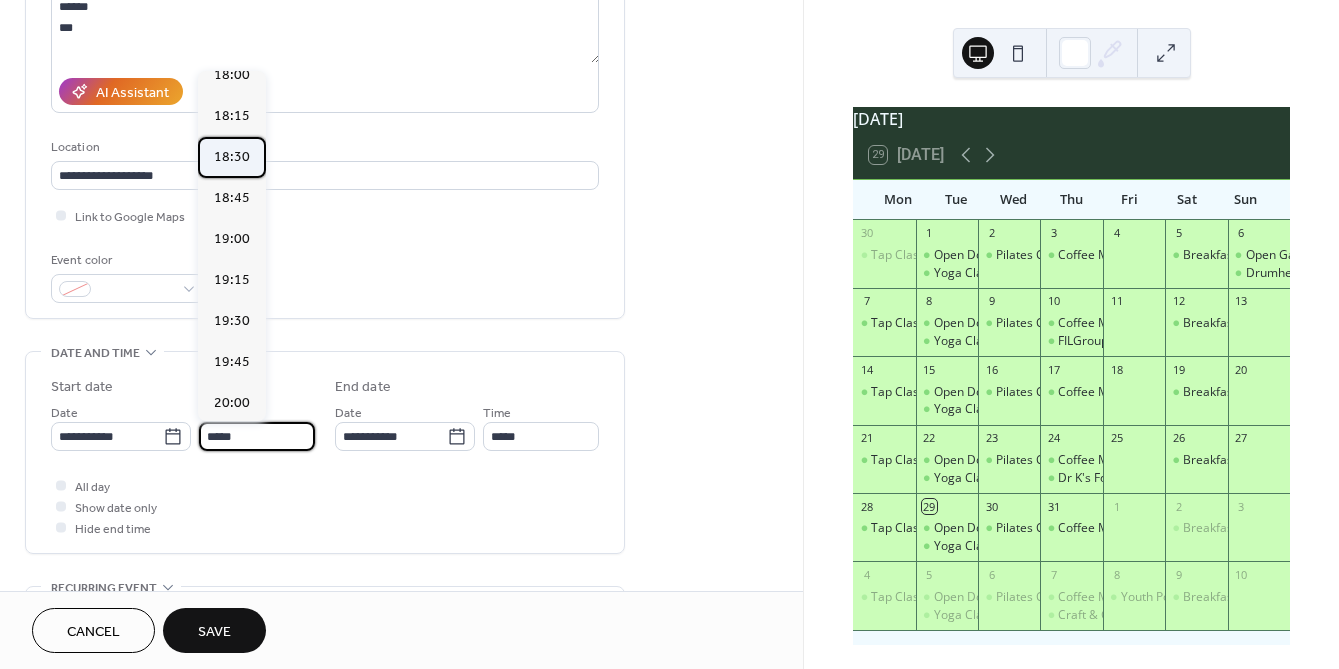 click on "18:30" at bounding box center [232, 156] 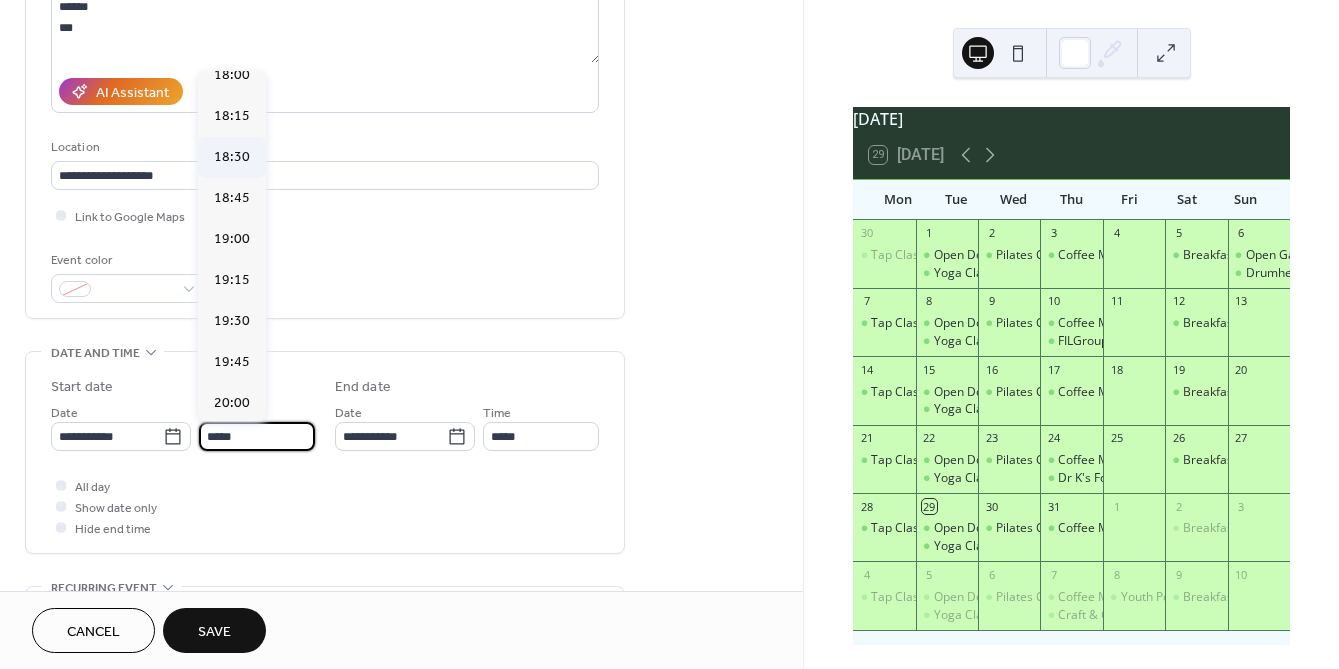 type on "*****" 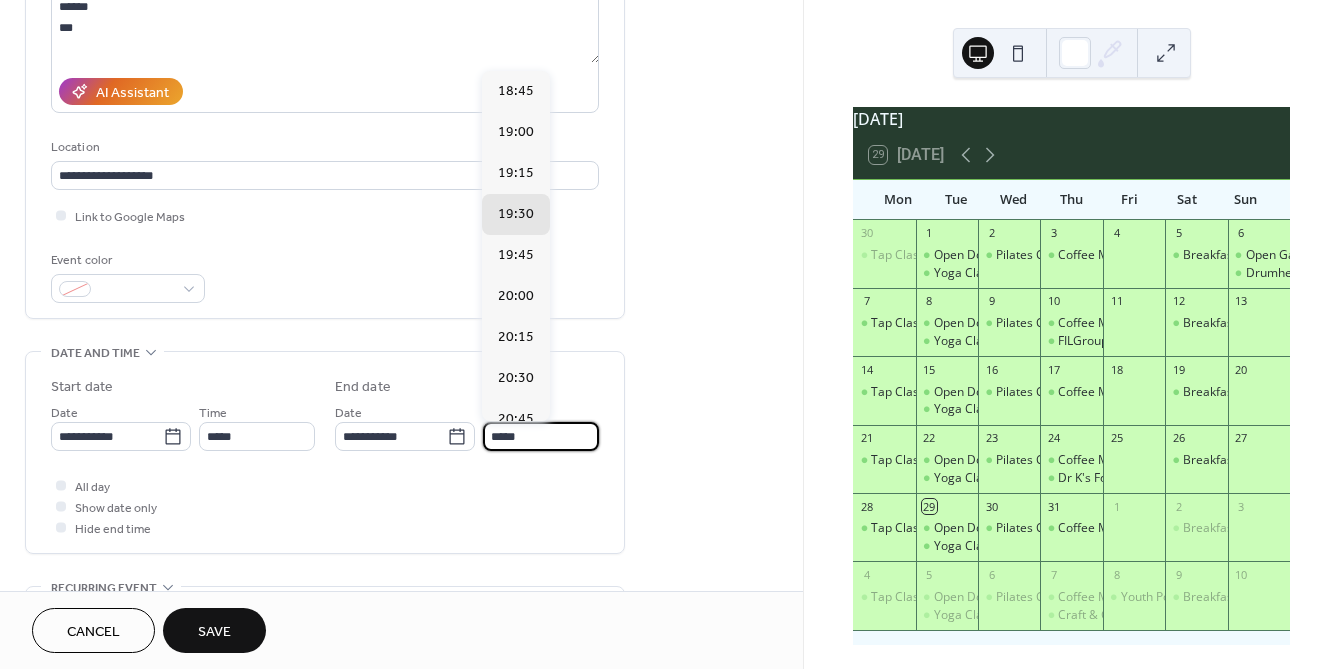 click on "*****" at bounding box center (541, 436) 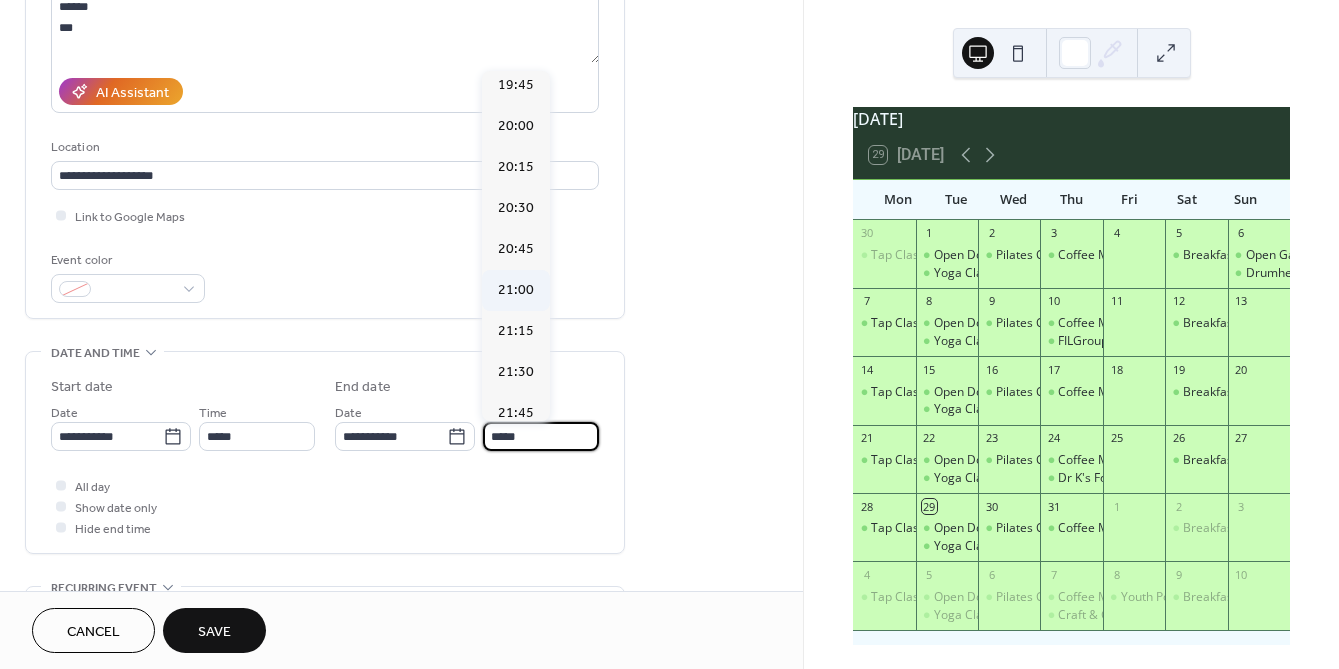 scroll, scrollTop: 200, scrollLeft: 0, axis: vertical 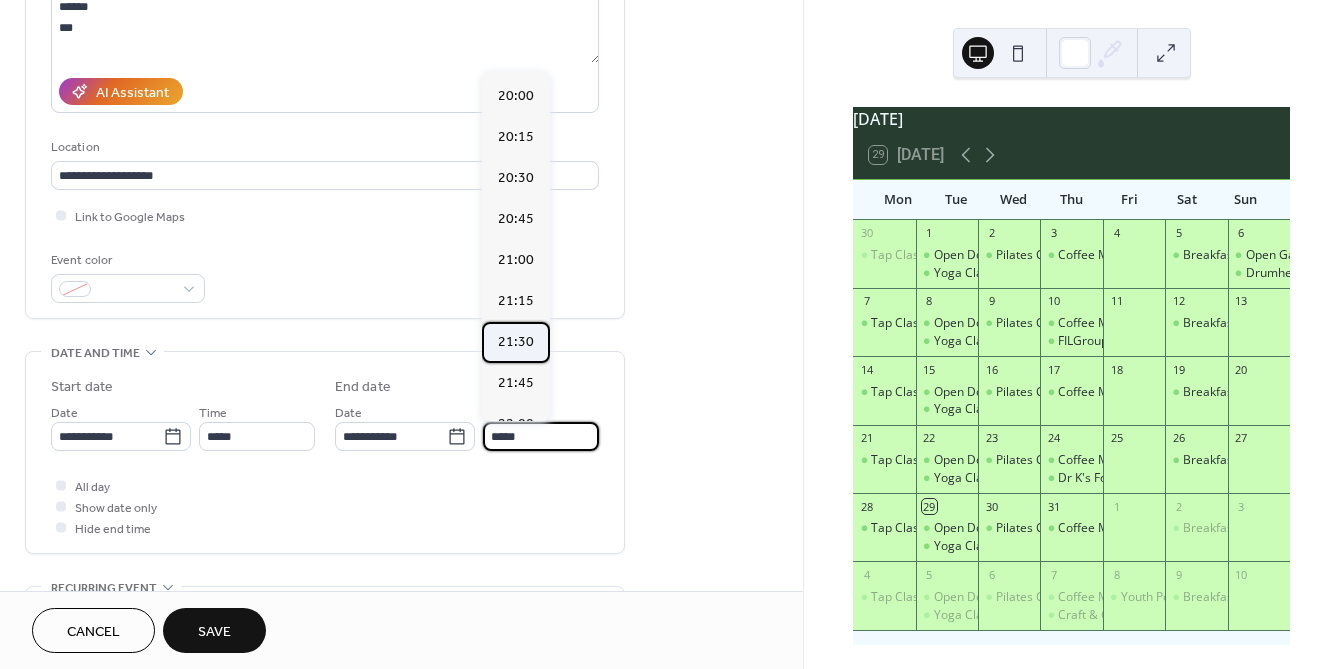 click on "21:30" at bounding box center [516, 341] 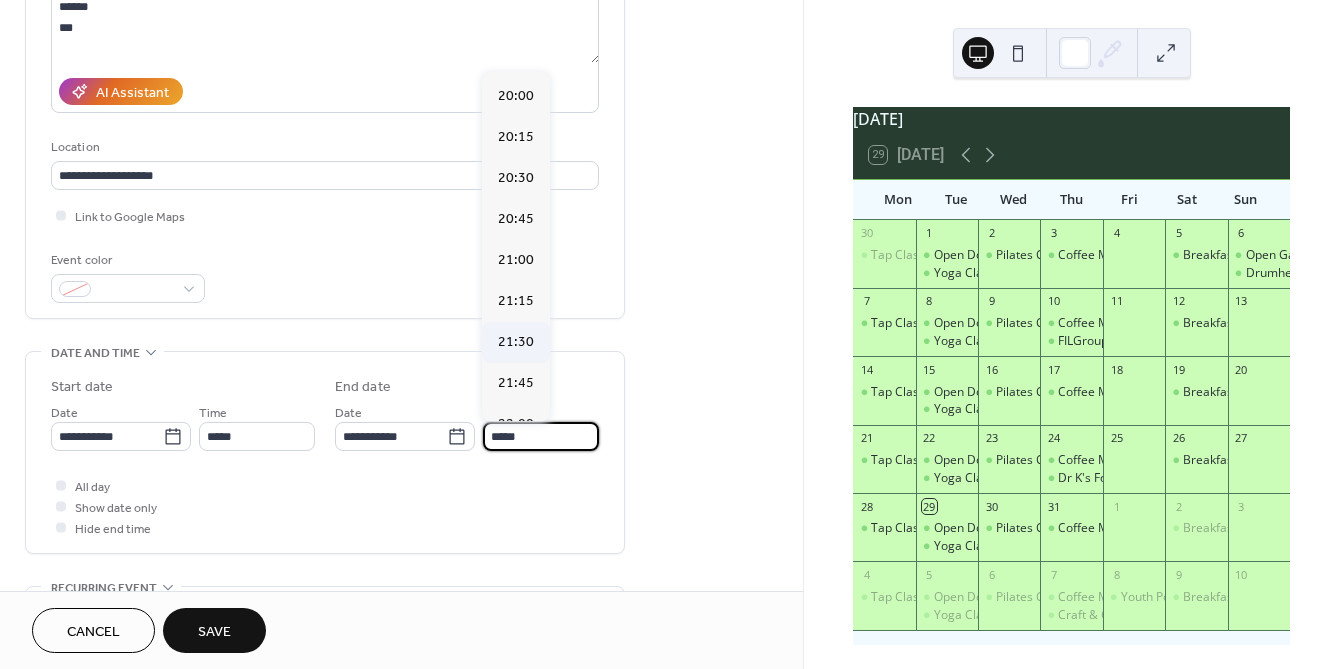 type on "*****" 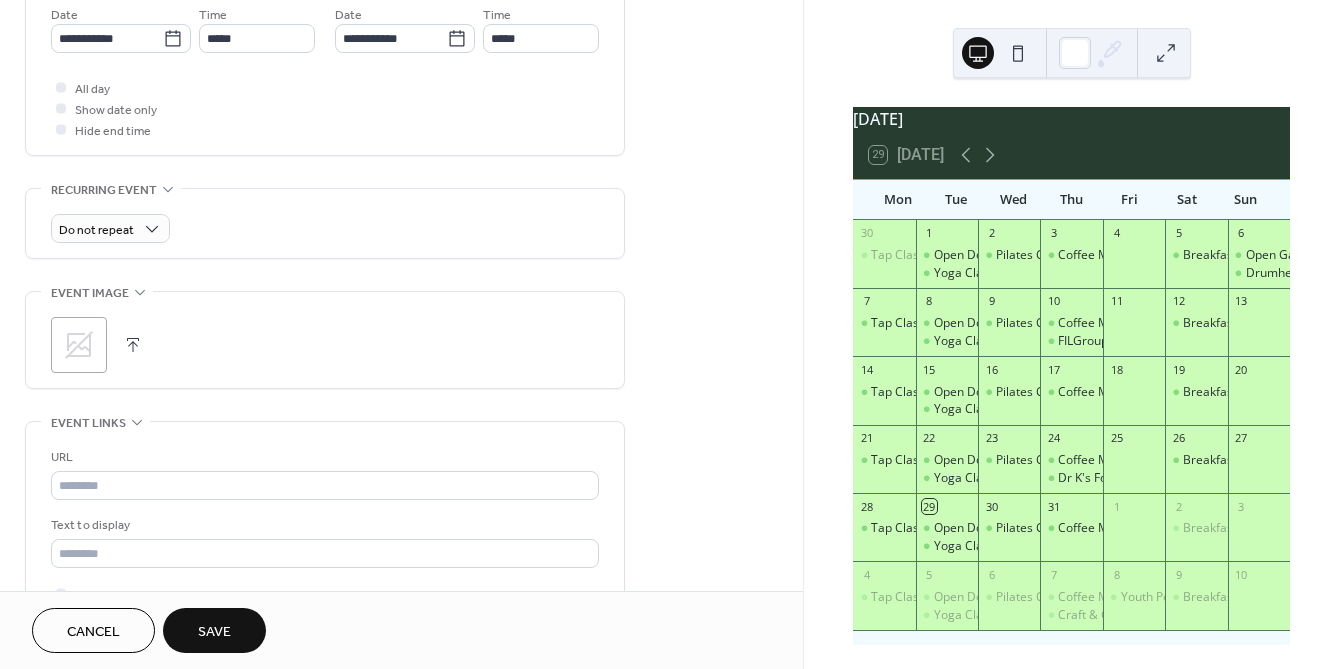 scroll, scrollTop: 700, scrollLeft: 0, axis: vertical 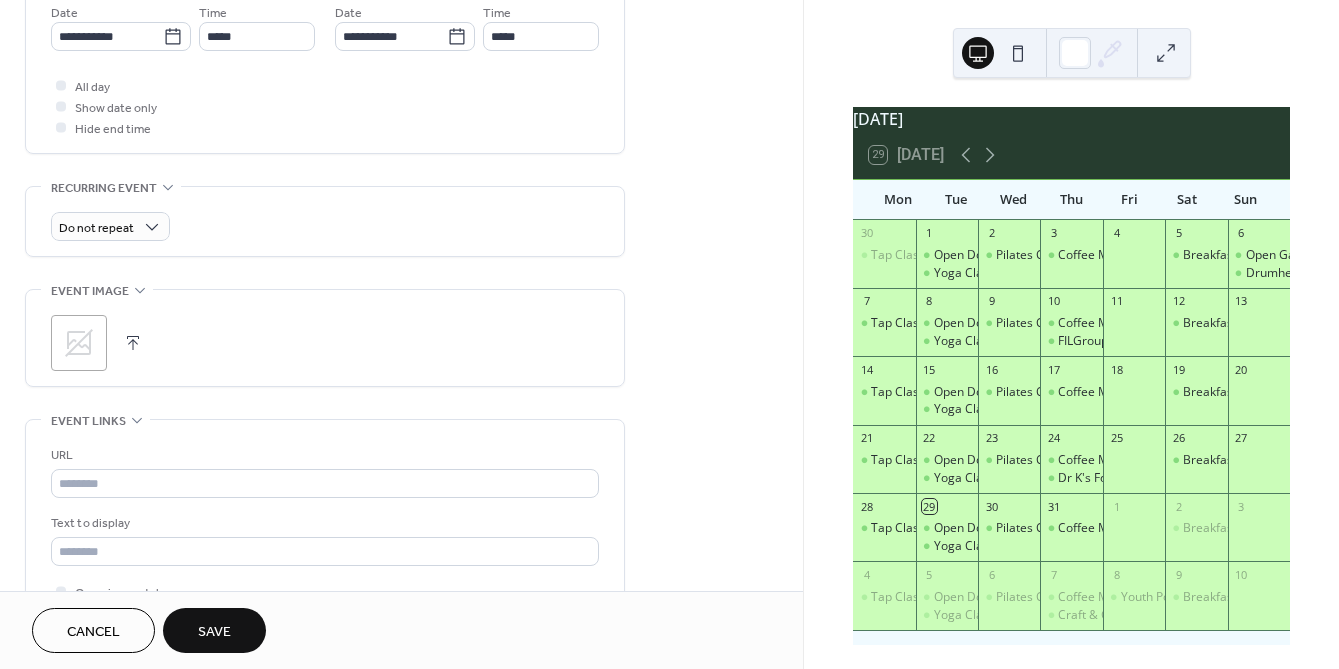 click at bounding box center (133, 343) 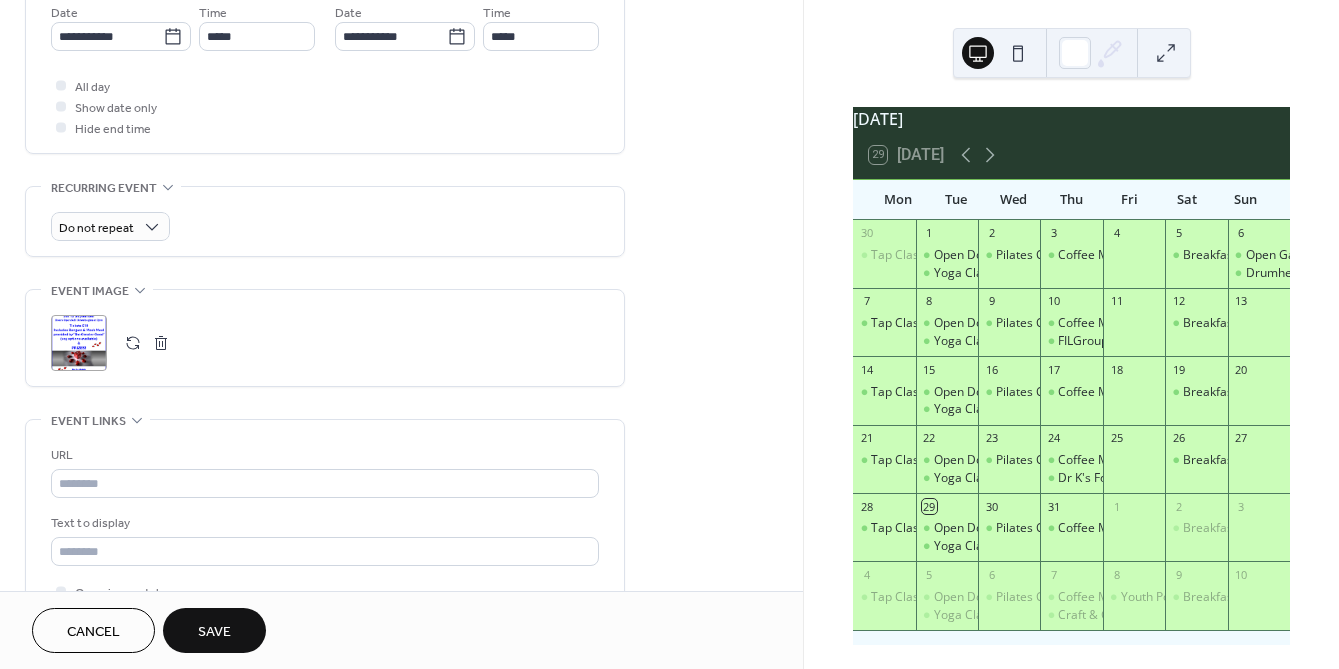 click on "Save" at bounding box center (214, 632) 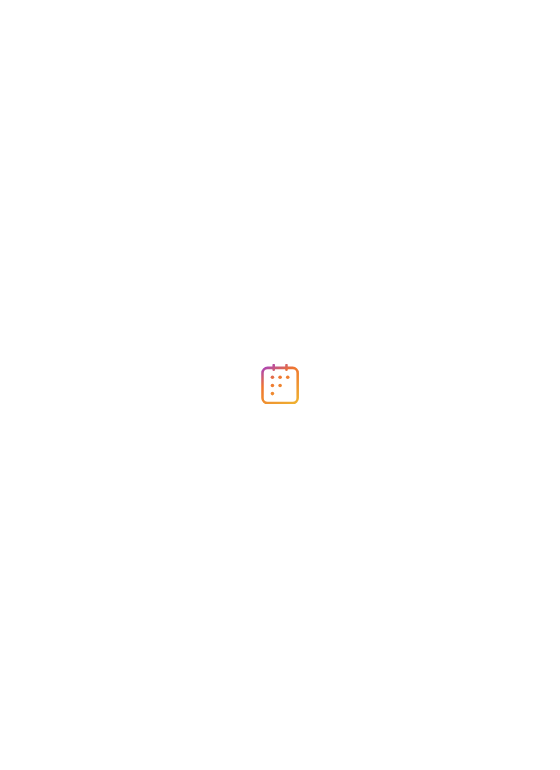 scroll, scrollTop: 0, scrollLeft: 0, axis: both 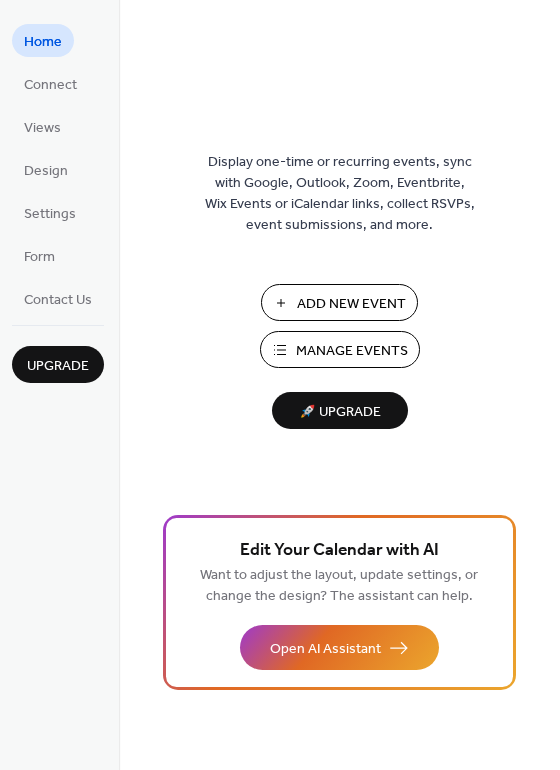 click on "Add New Event" at bounding box center [351, 304] 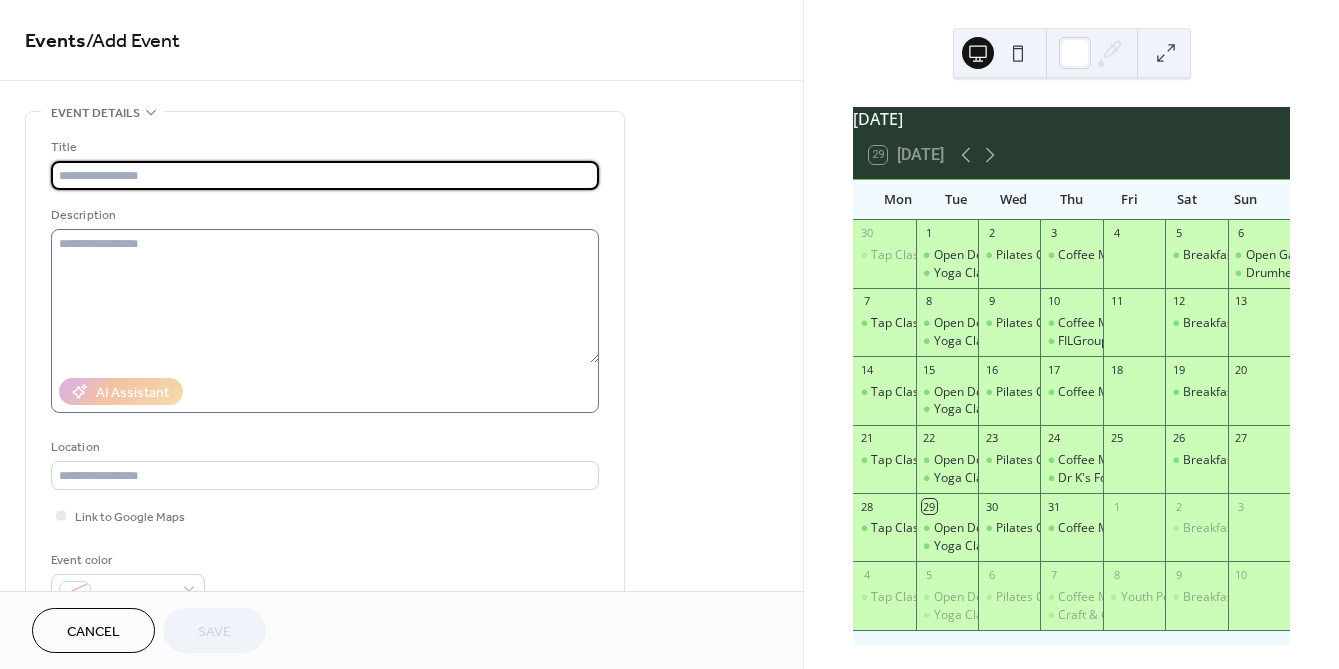 scroll, scrollTop: 0, scrollLeft: 0, axis: both 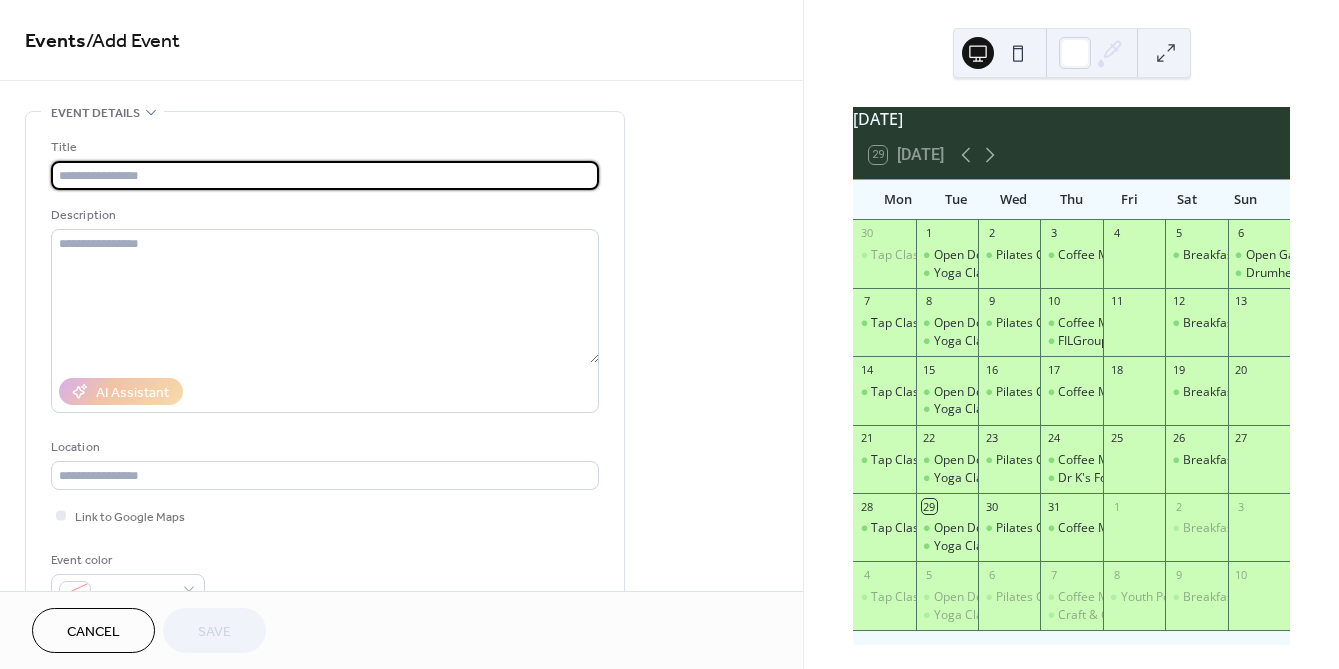 click at bounding box center (325, 175) 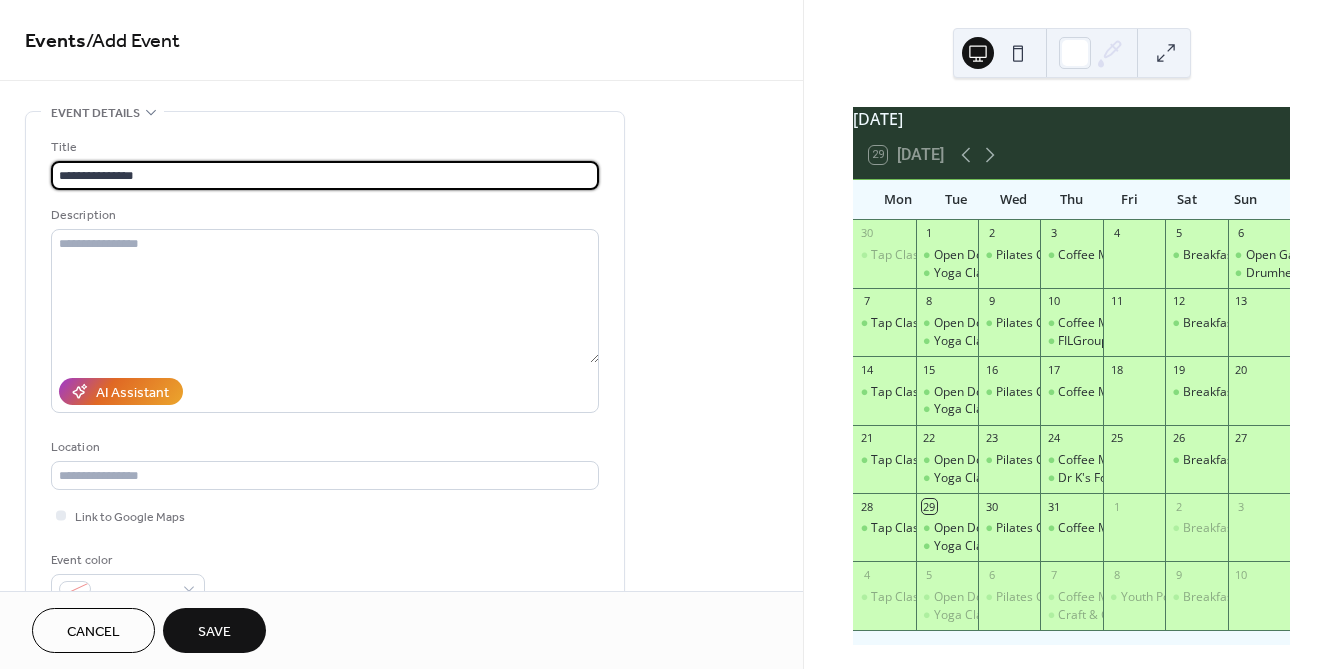click on "**********" at bounding box center [325, 175] 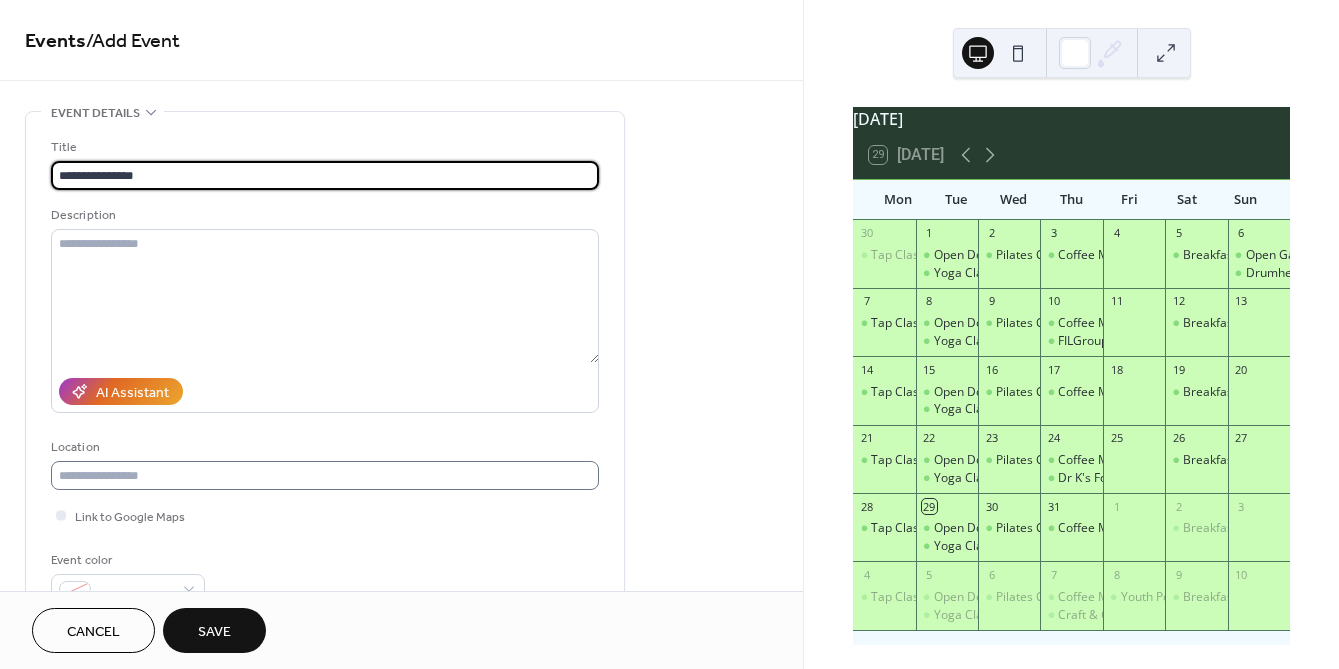 type on "**********" 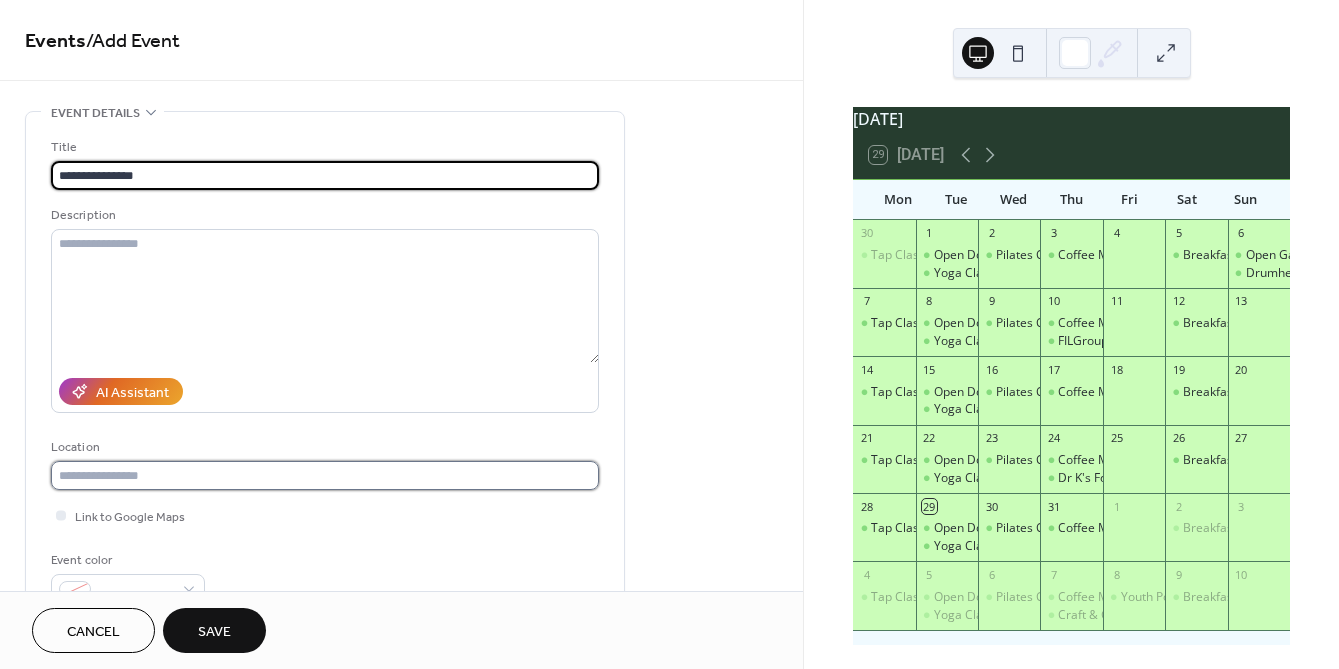 click at bounding box center [325, 475] 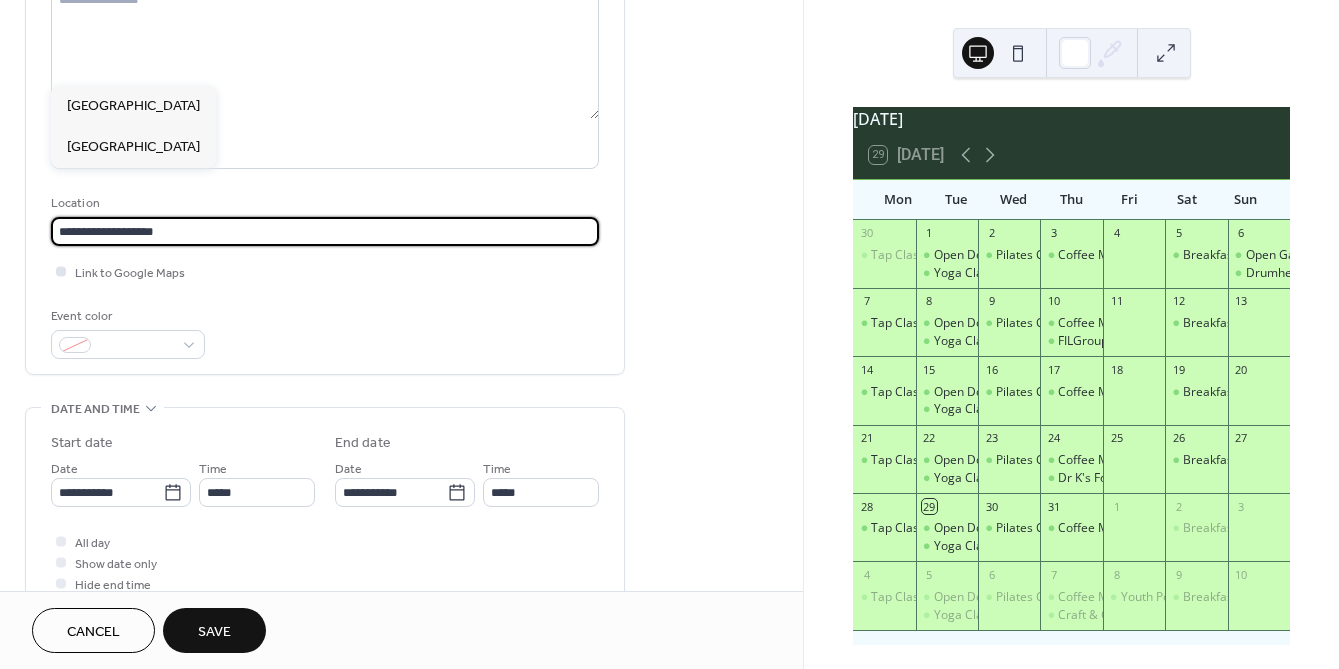 scroll, scrollTop: 300, scrollLeft: 0, axis: vertical 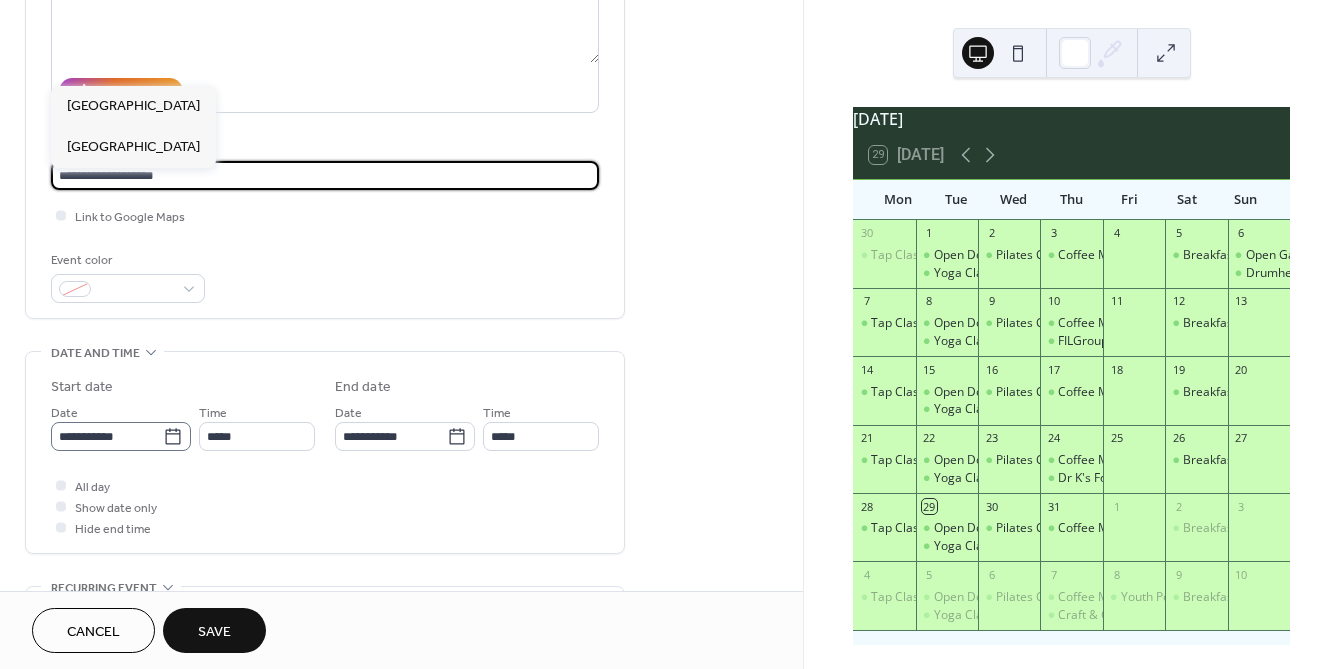type on "**********" 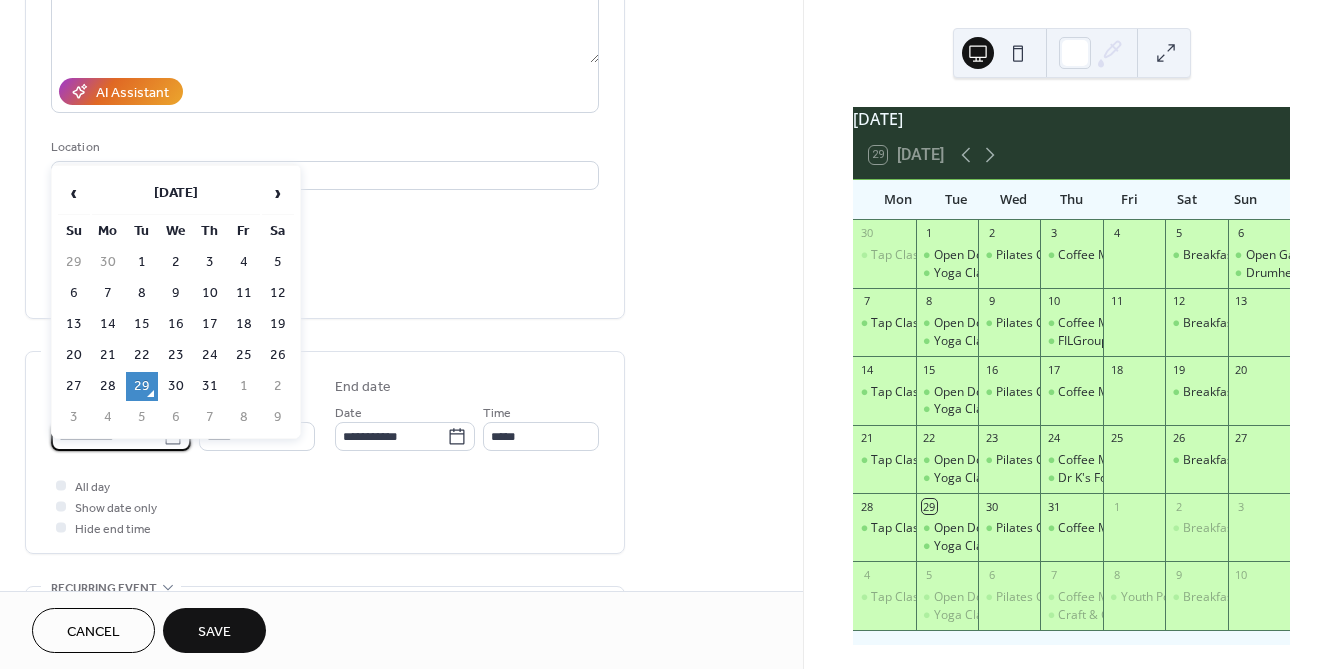 click on "**********" at bounding box center [107, 436] 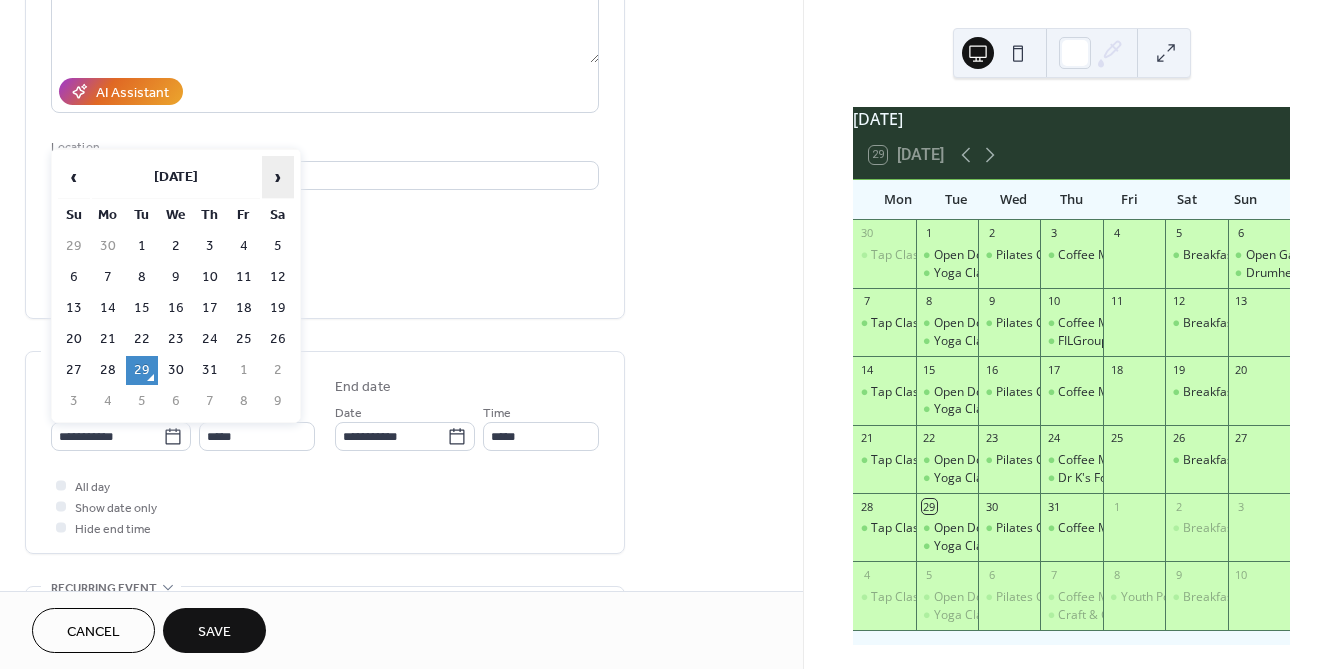 click on "›" at bounding box center [278, 177] 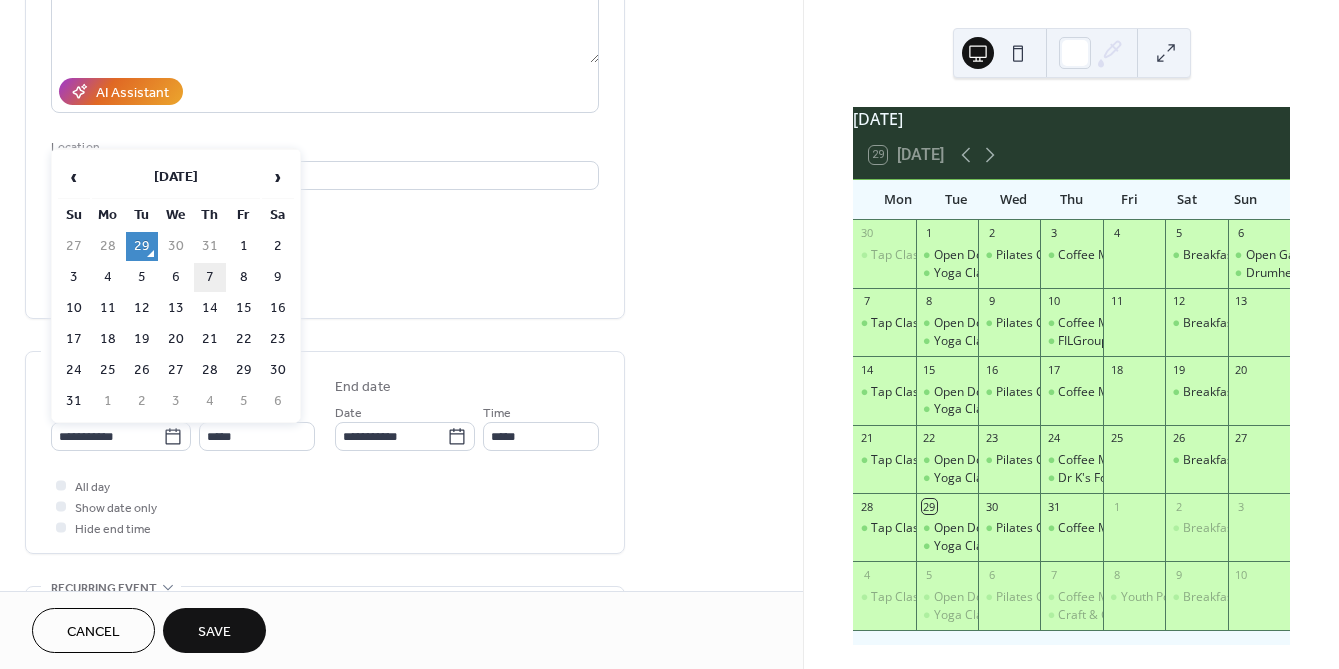 click on "7" at bounding box center [210, 277] 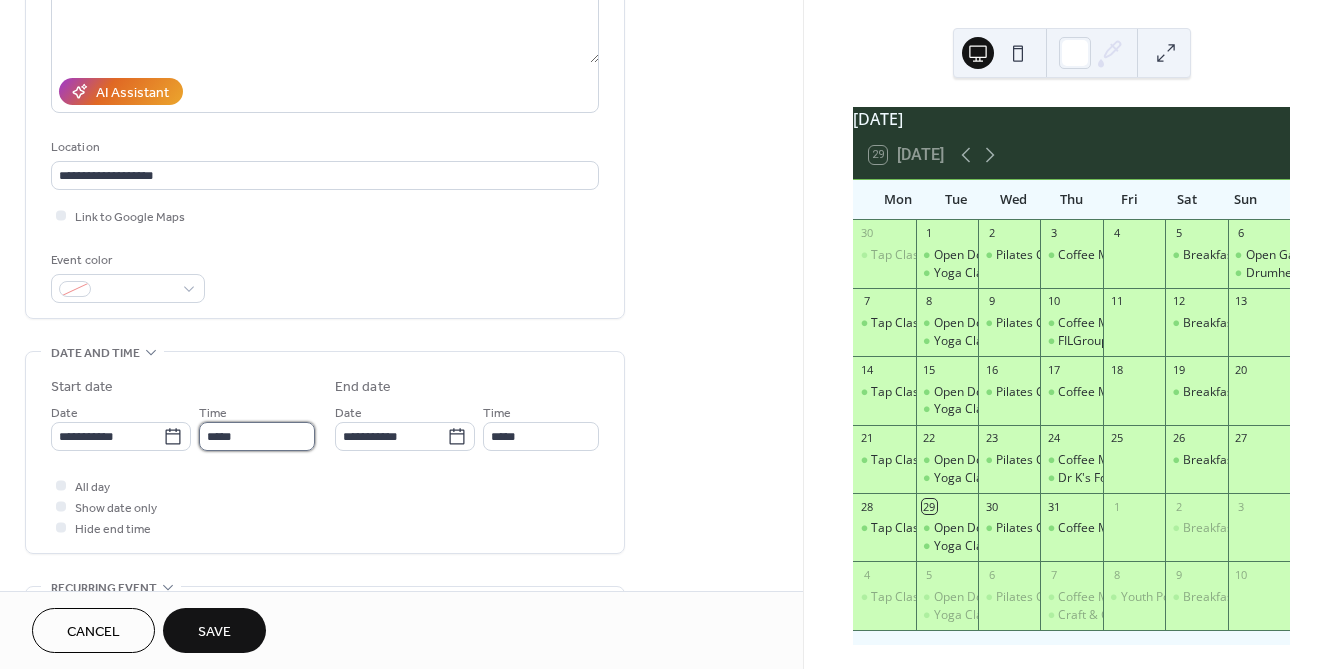 click on "*****" at bounding box center (257, 436) 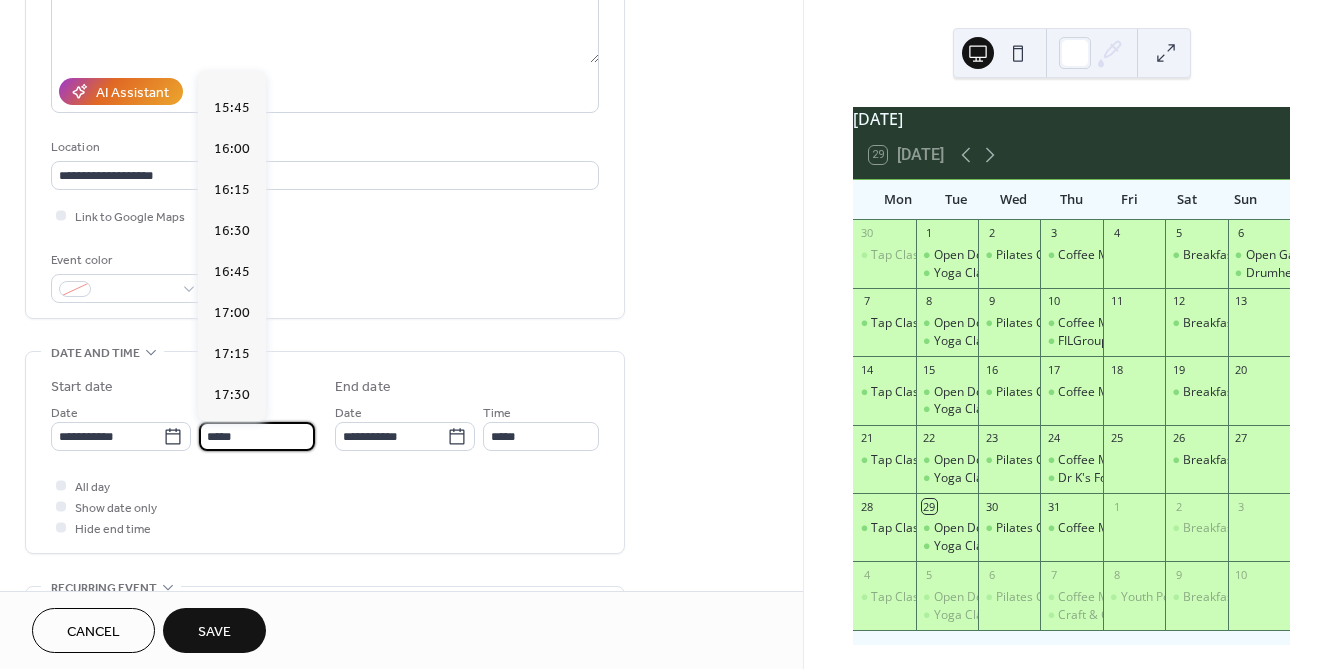 scroll, scrollTop: 2768, scrollLeft: 0, axis: vertical 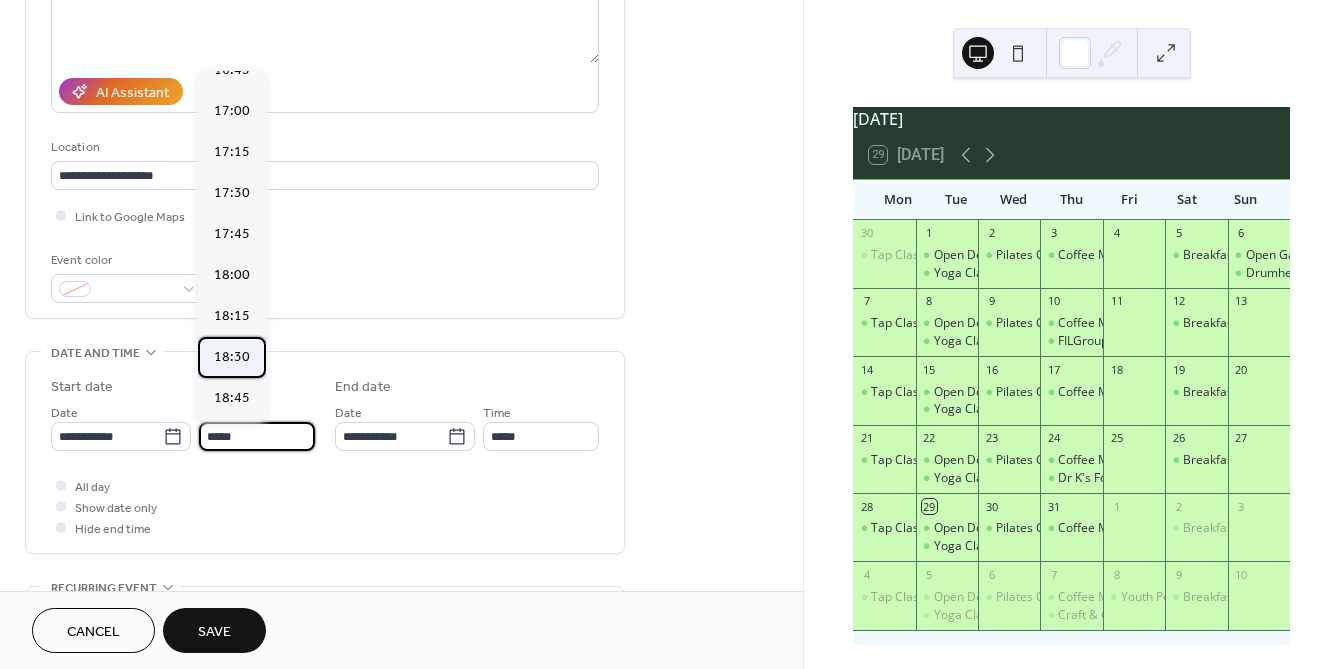 click on "18:30" at bounding box center (232, 356) 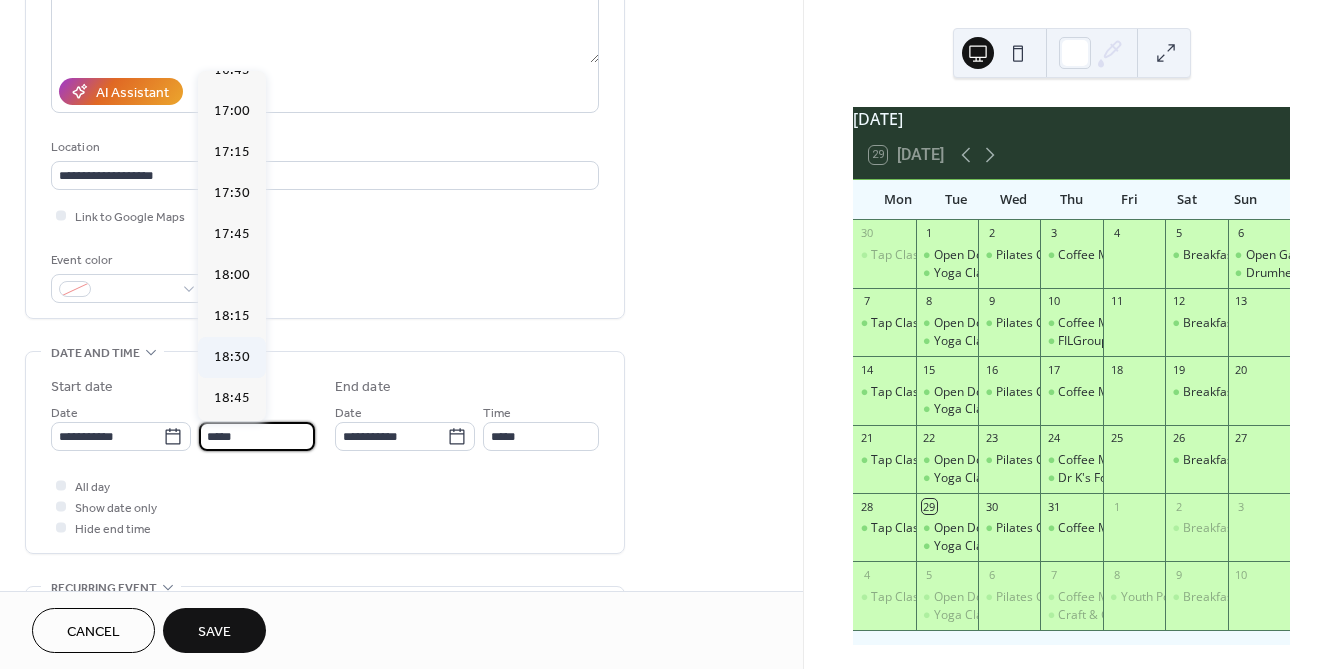 type on "*****" 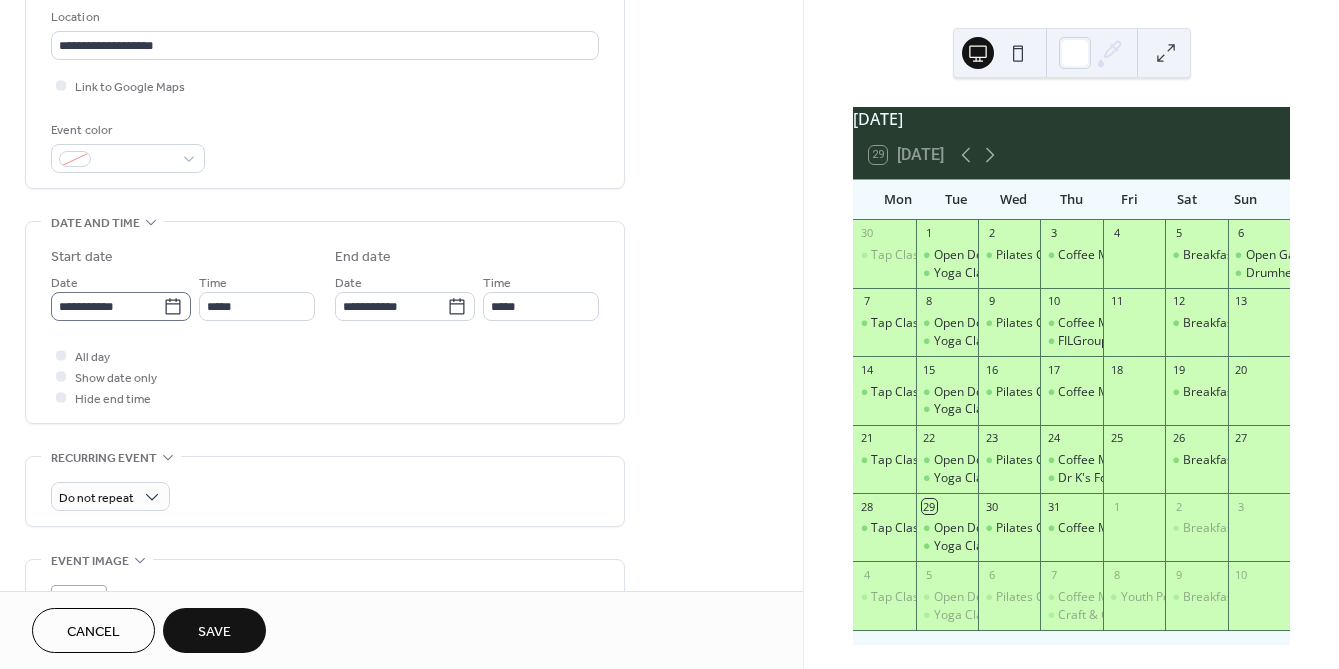 scroll, scrollTop: 500, scrollLeft: 0, axis: vertical 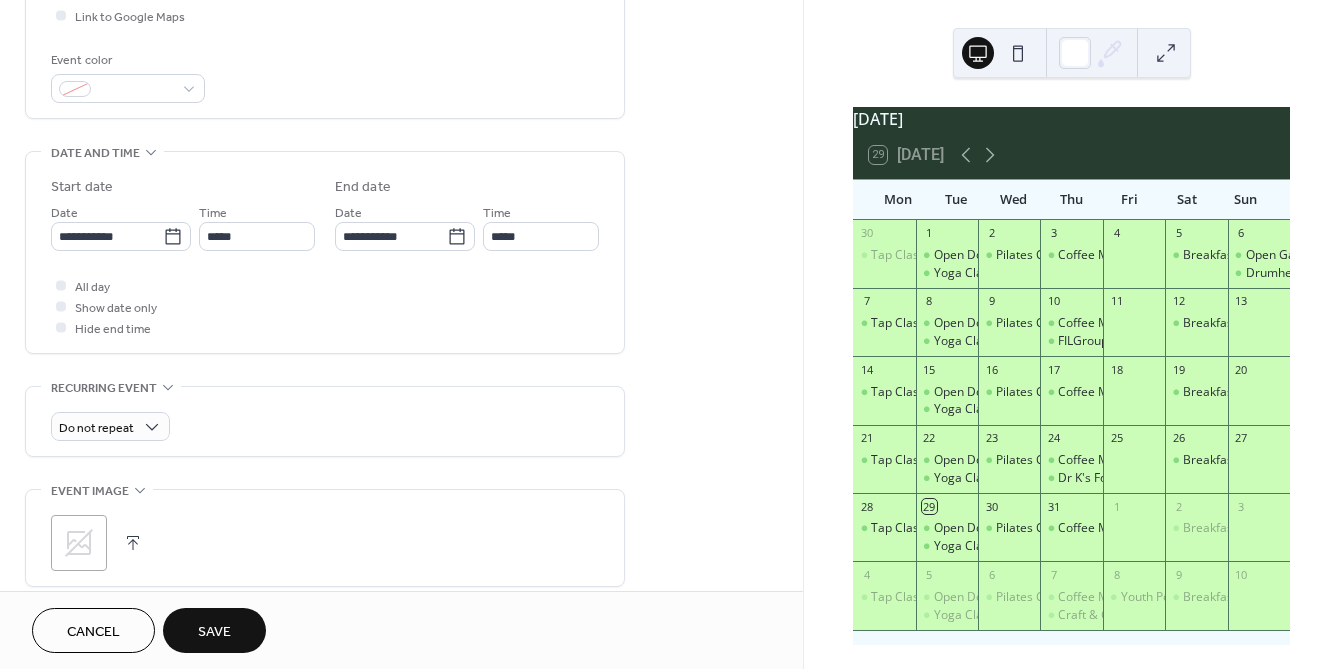 click 